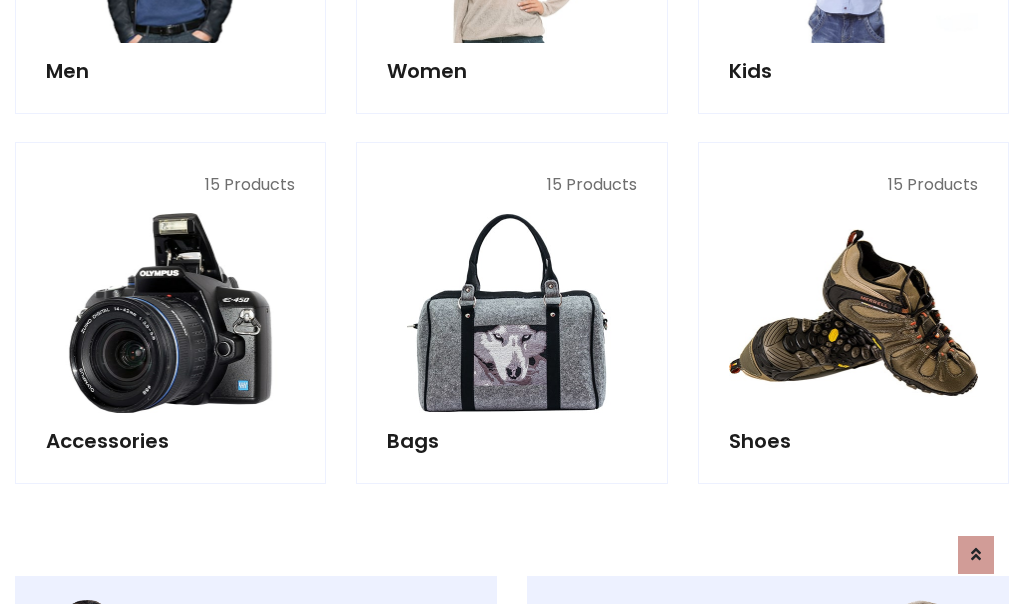 scroll, scrollTop: 853, scrollLeft: 0, axis: vertical 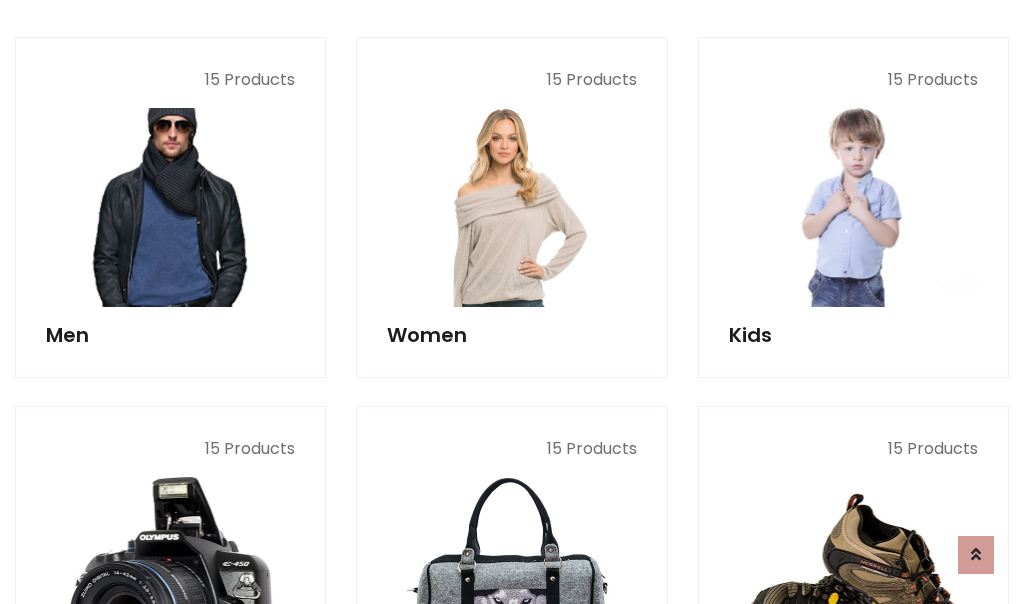 click at bounding box center [170, 207] 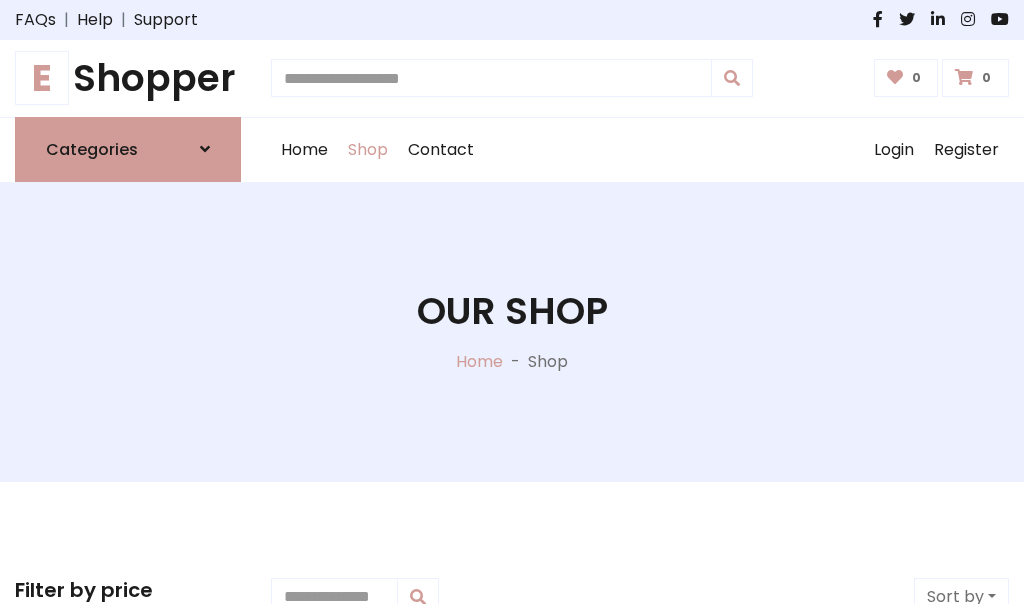 scroll, scrollTop: 807, scrollLeft: 0, axis: vertical 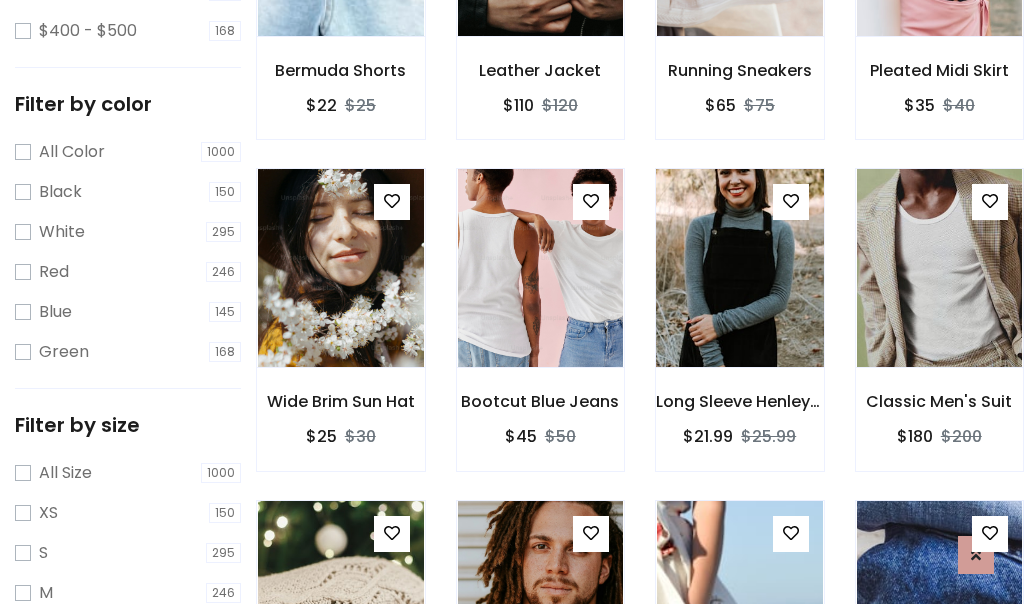 click at bounding box center [739, 268] 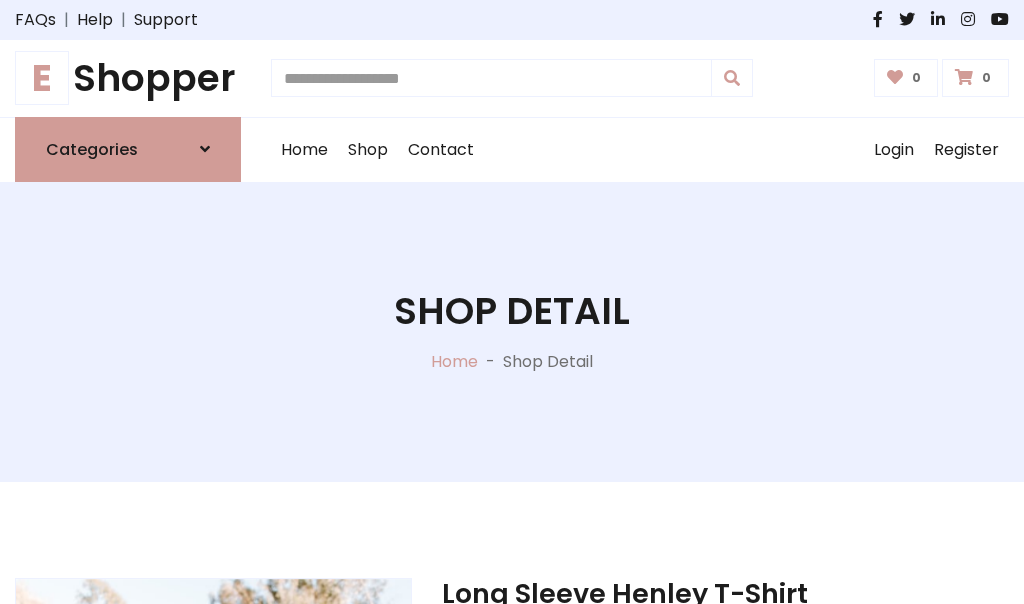scroll, scrollTop: 0, scrollLeft: 0, axis: both 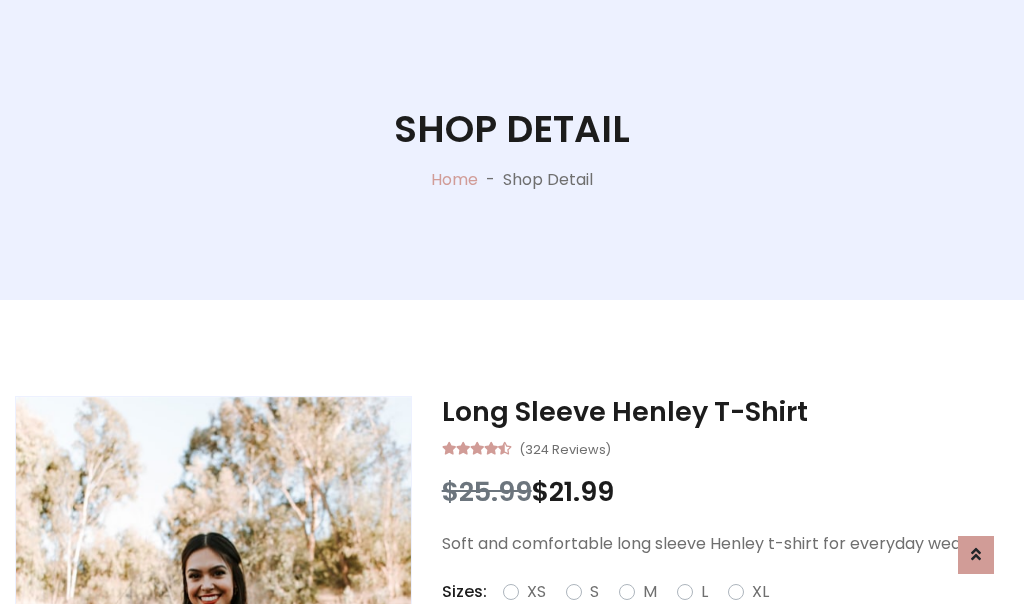click on "Red" at bounding box center (732, 616) 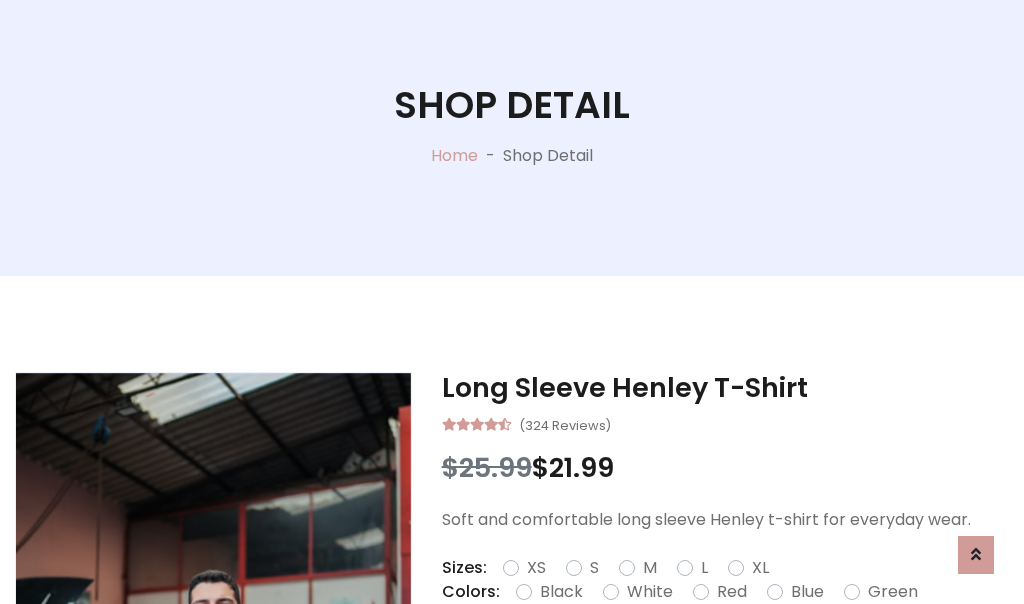 click on "Add To Cart" at bounding box center (663, 655) 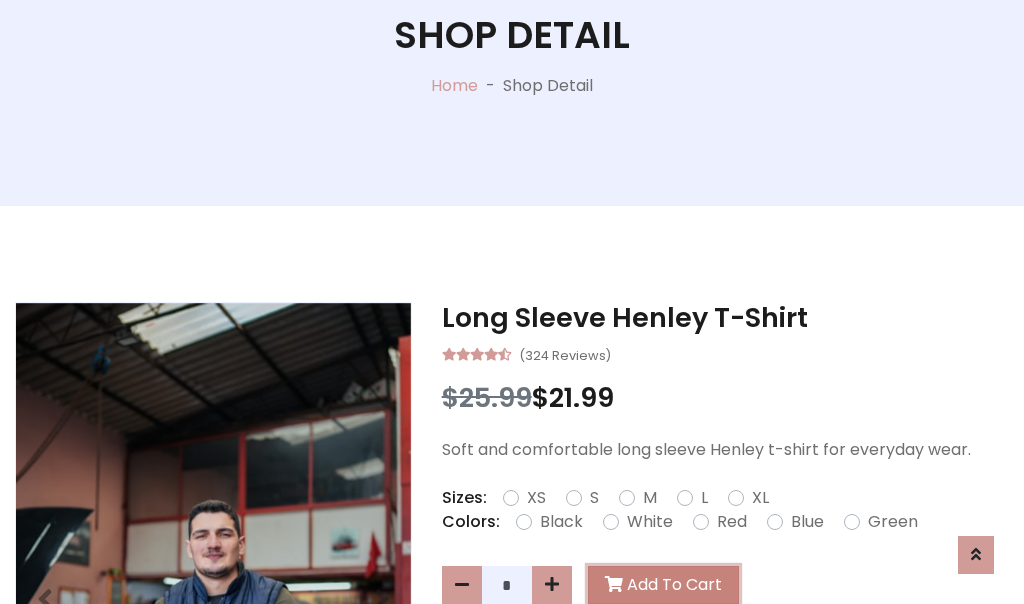 scroll, scrollTop: 0, scrollLeft: 0, axis: both 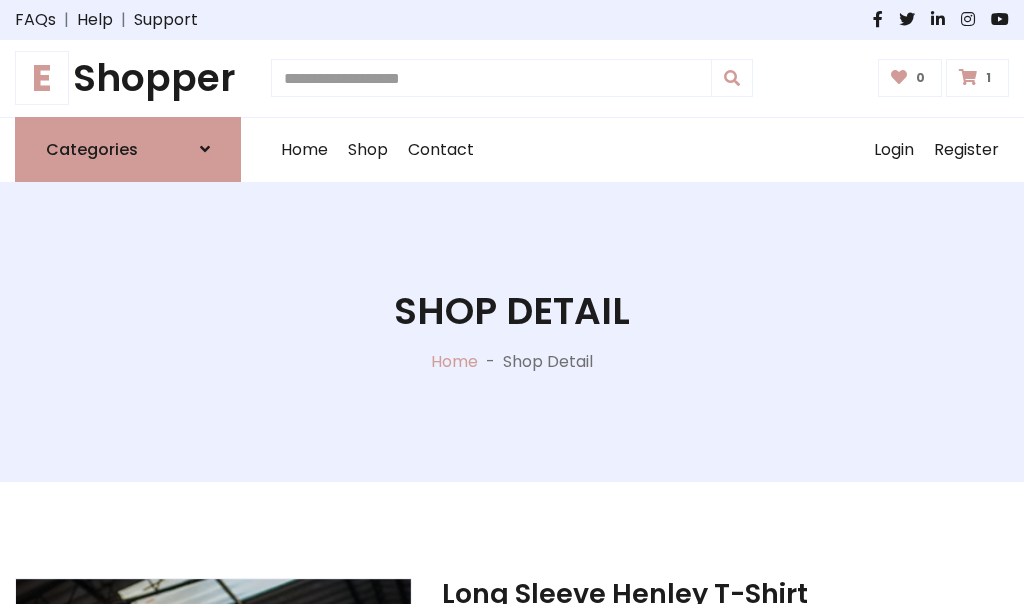 click at bounding box center [968, 77] 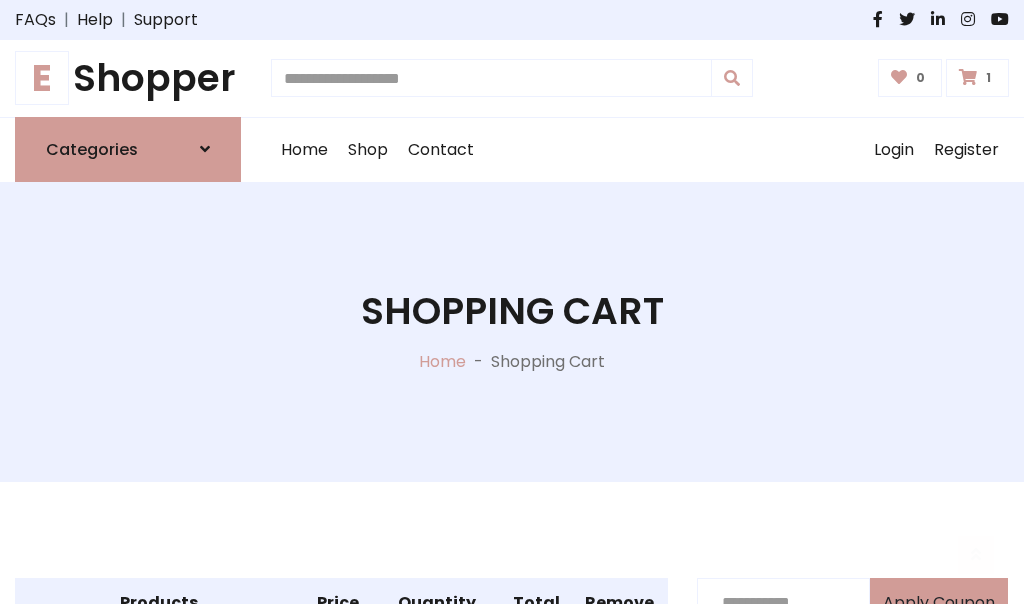scroll, scrollTop: 474, scrollLeft: 0, axis: vertical 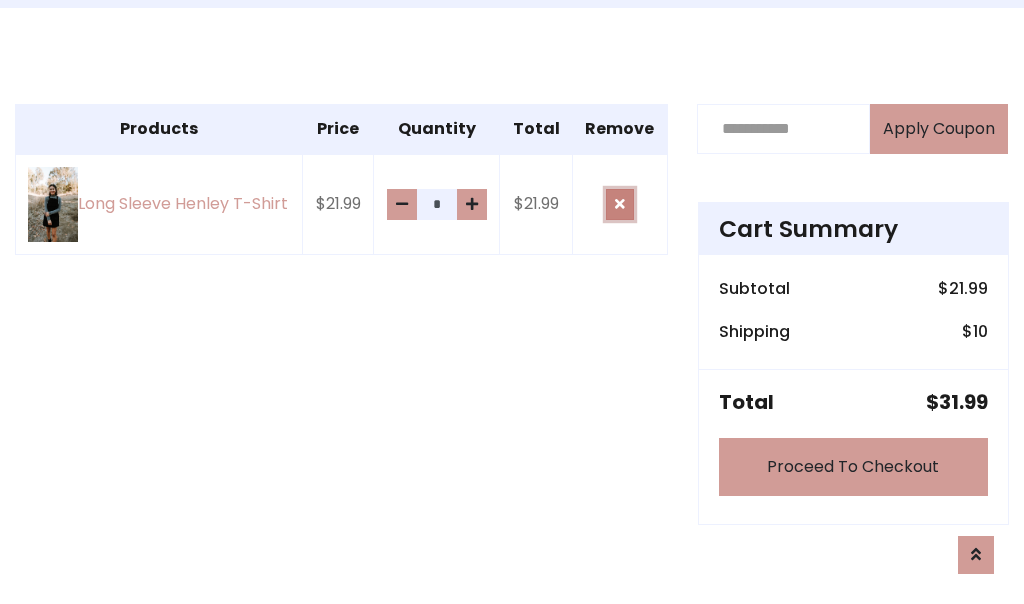 click at bounding box center [620, 204] 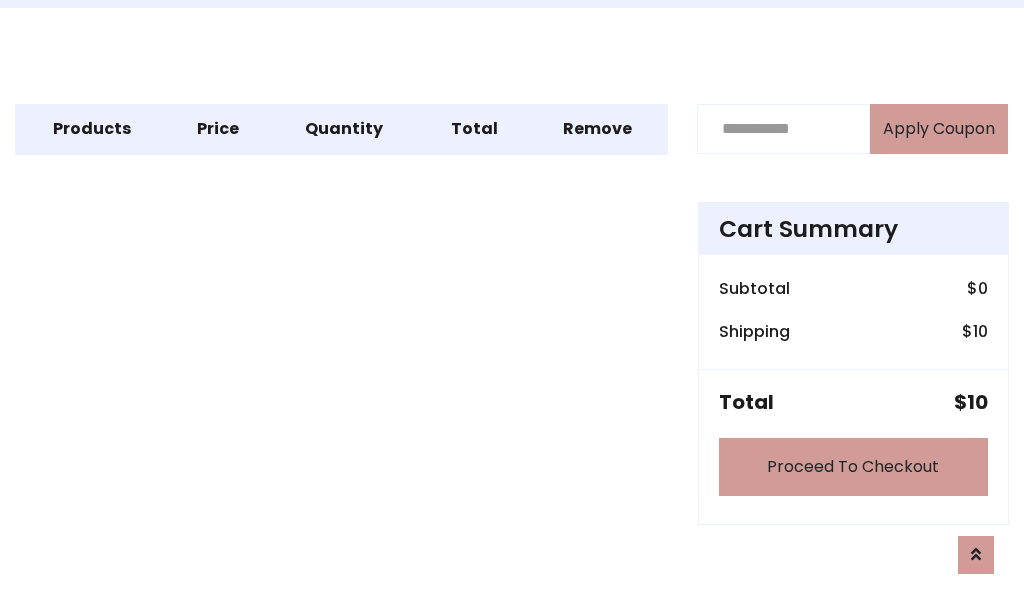 scroll, scrollTop: 247, scrollLeft: 0, axis: vertical 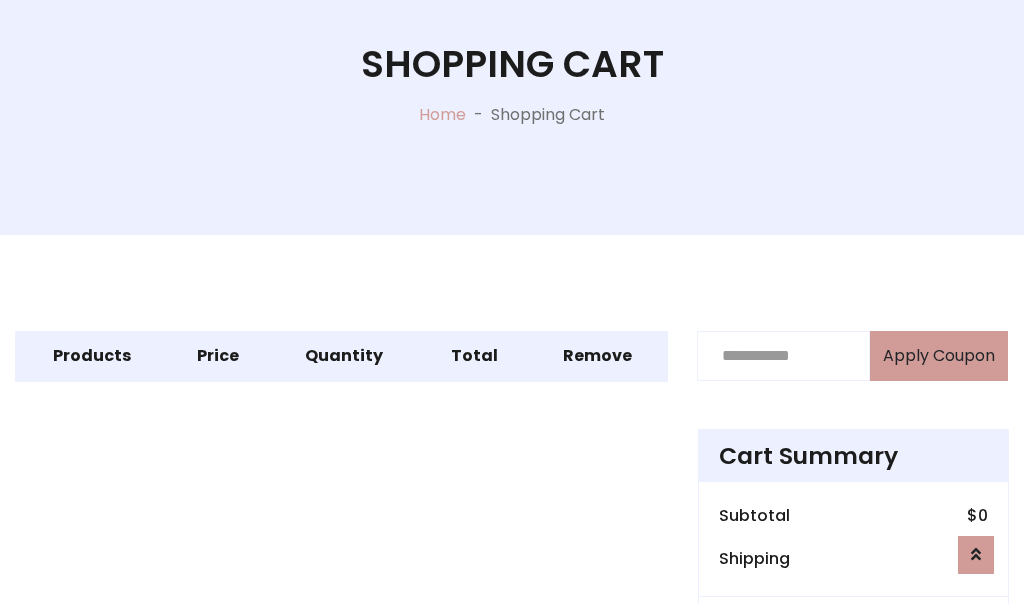click on "Proceed To Checkout" at bounding box center [853, 694] 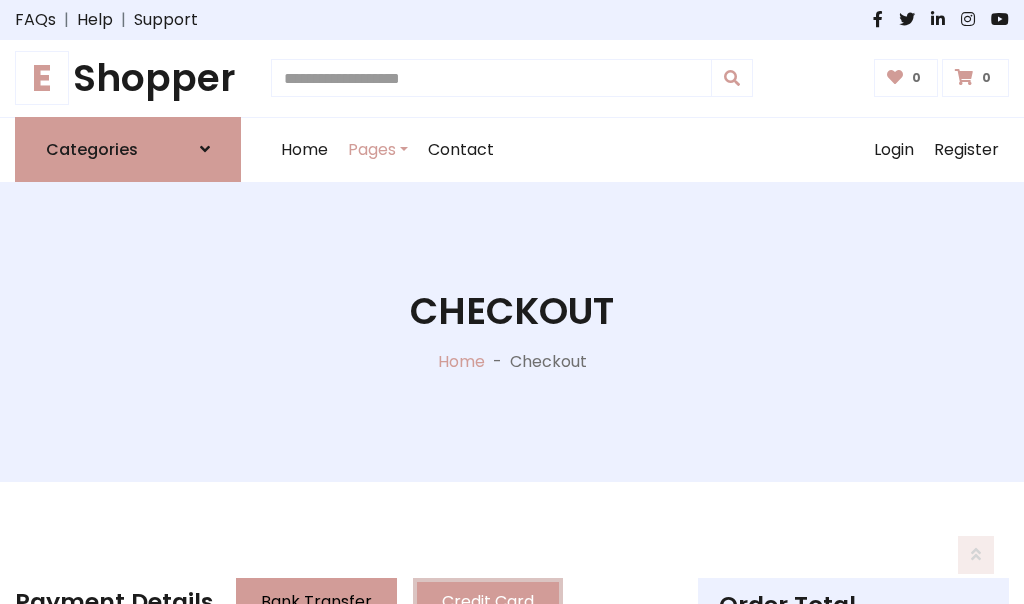 scroll, scrollTop: 137, scrollLeft: 0, axis: vertical 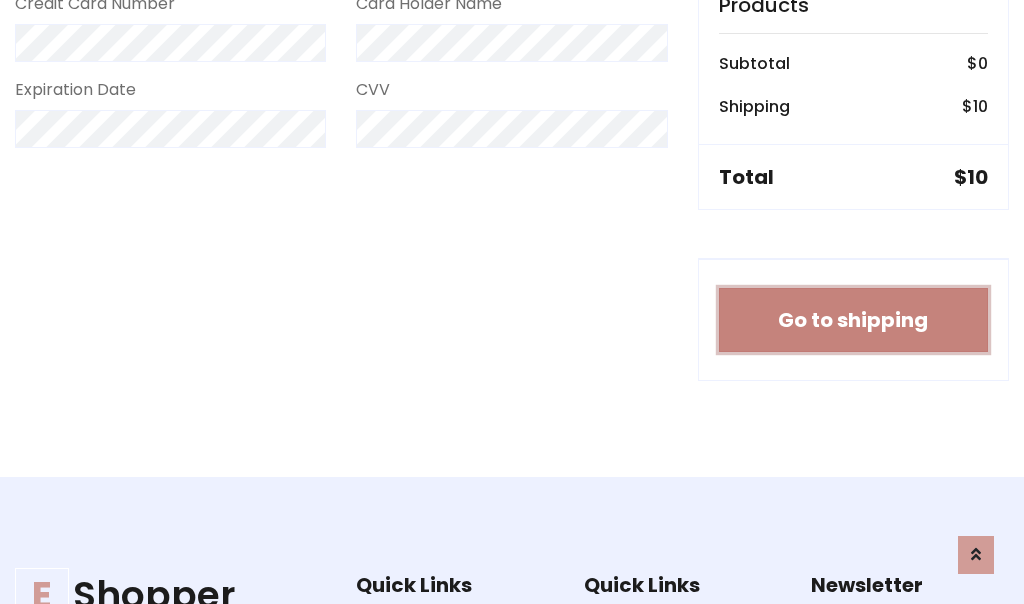 click on "Go to shipping" at bounding box center [853, 320] 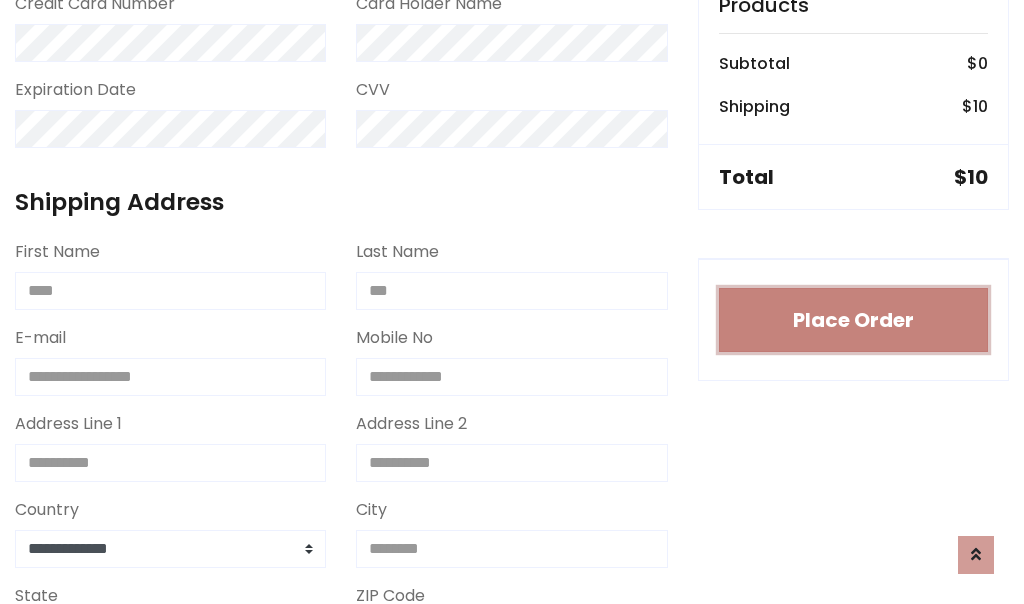 type 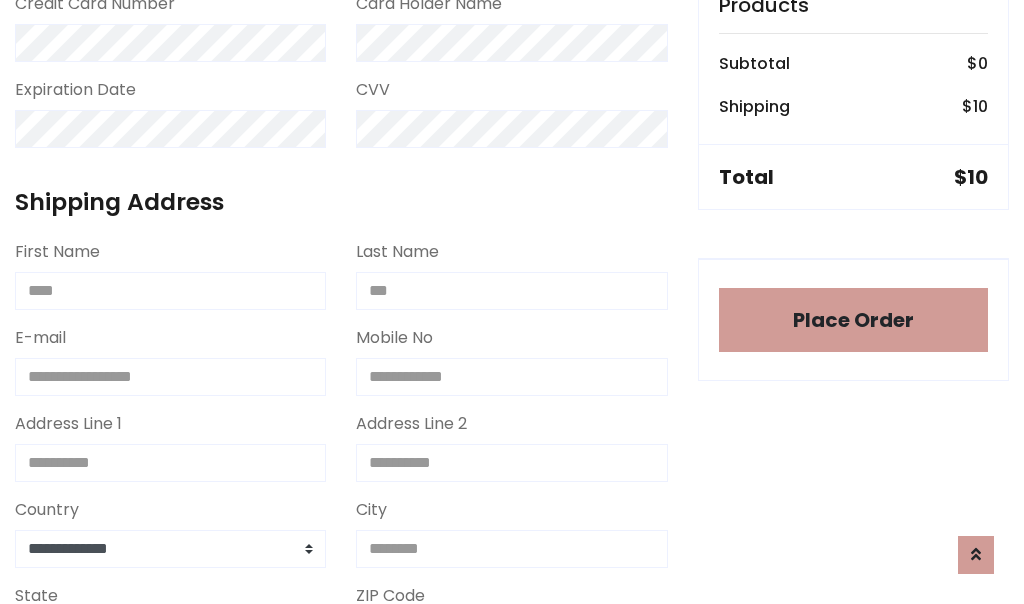 scroll, scrollTop: 1216, scrollLeft: 0, axis: vertical 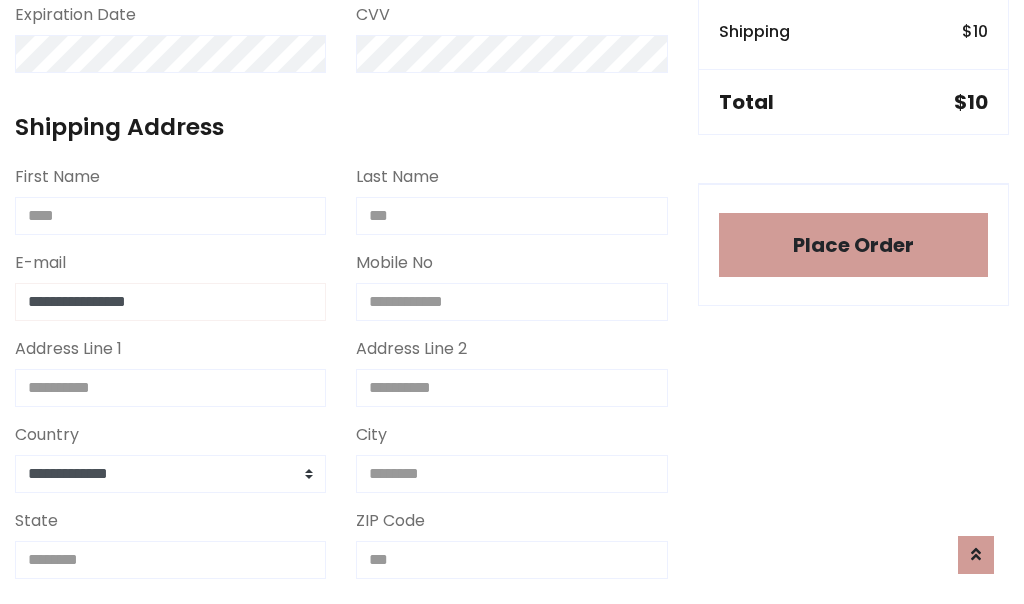 type on "**********" 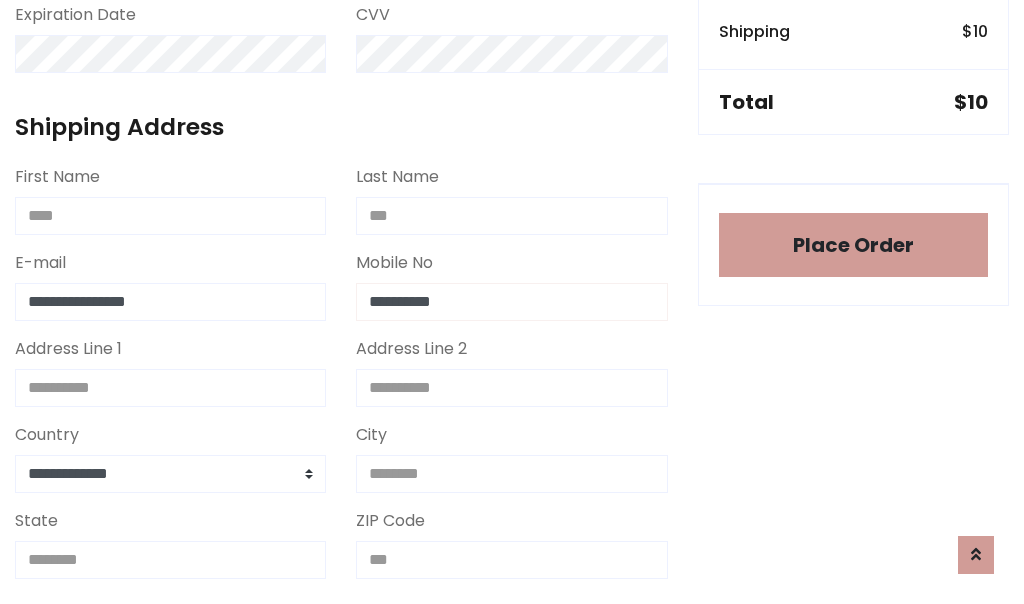 type on "**********" 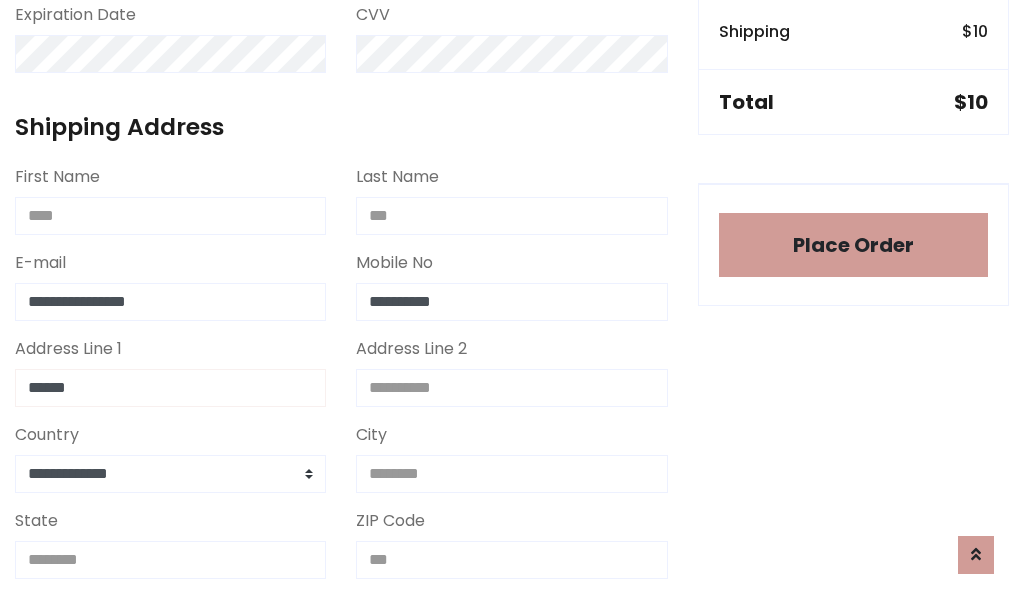 type on "******" 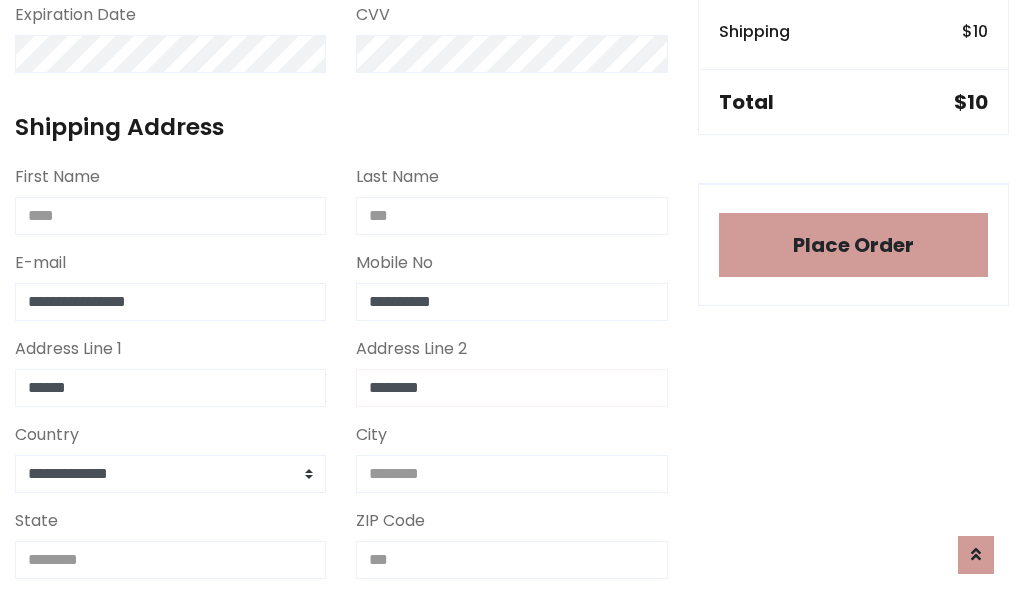 type on "********" 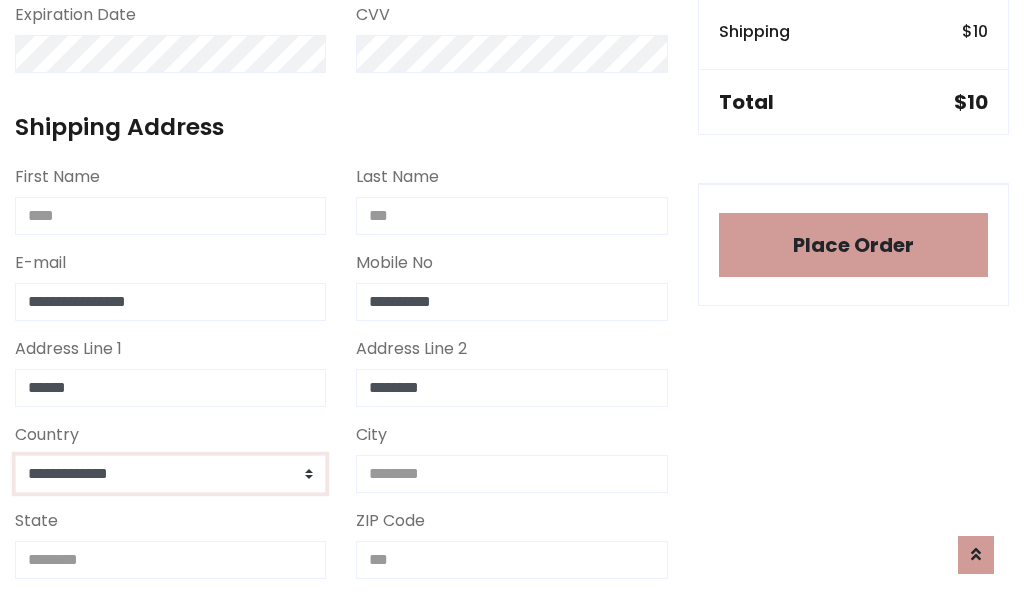 select on "*******" 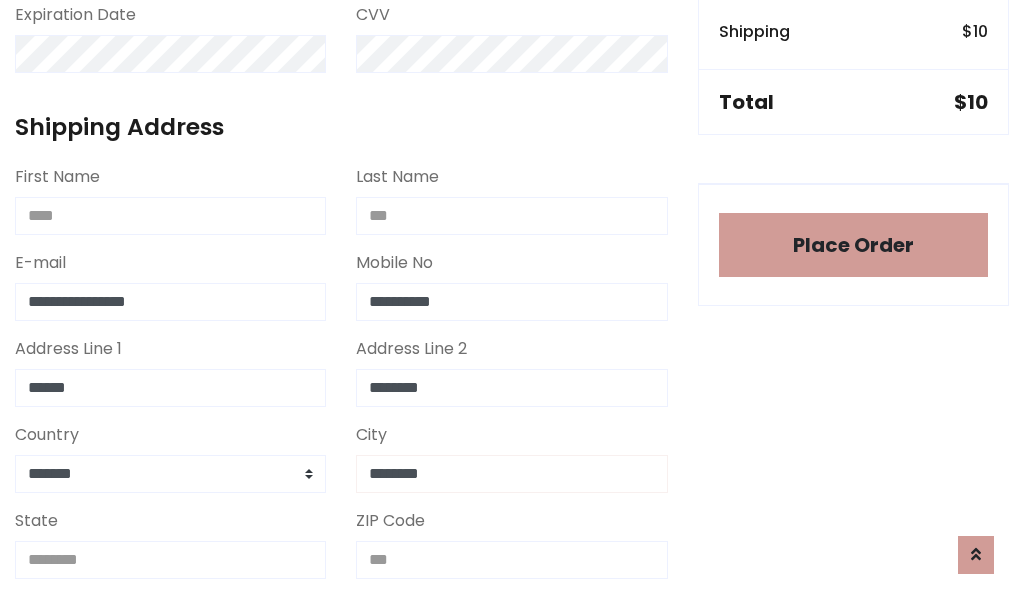 type on "********" 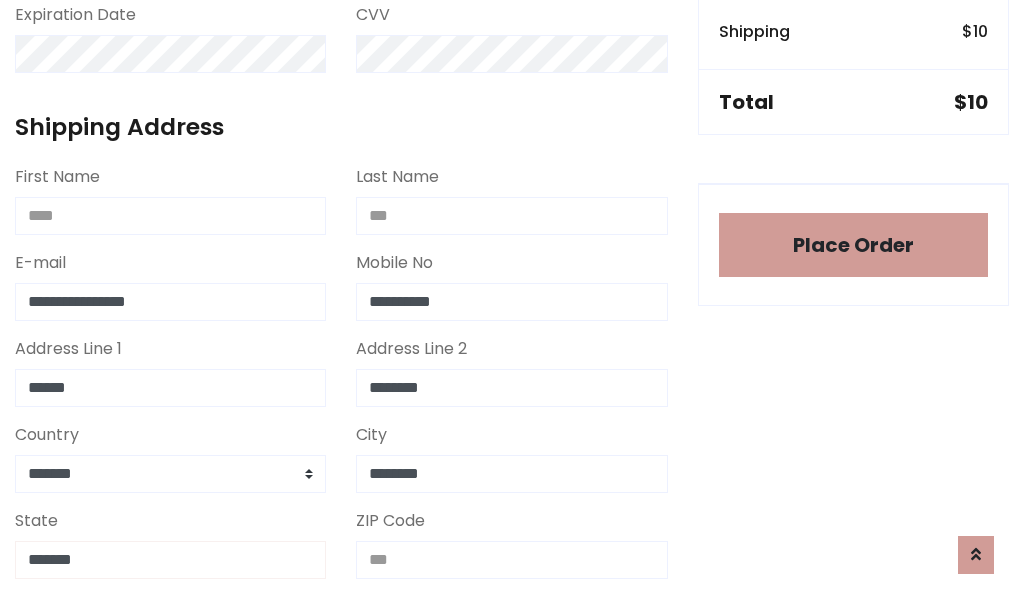 type on "*******" 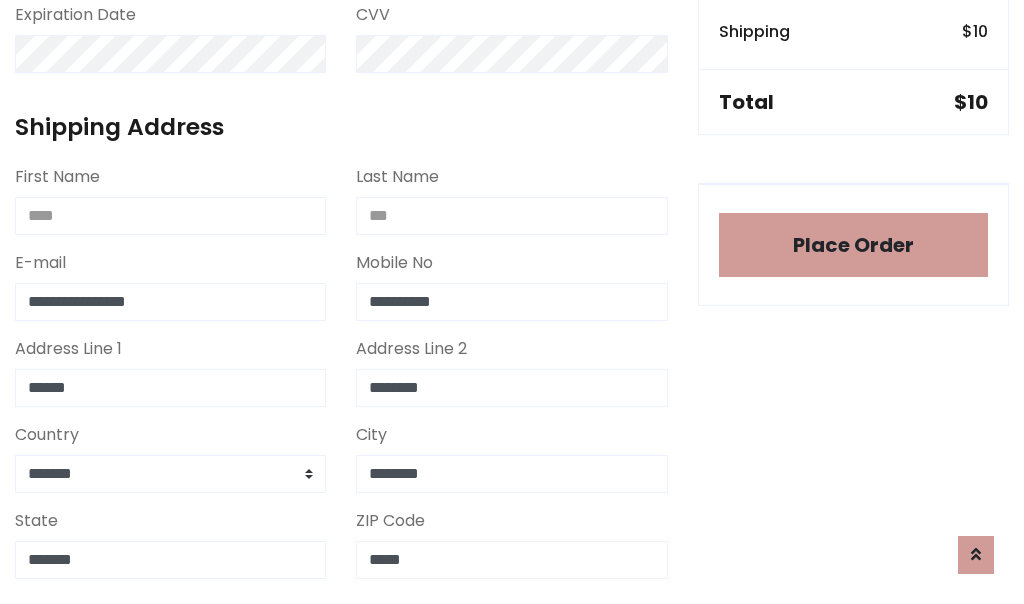 scroll, scrollTop: 403, scrollLeft: 0, axis: vertical 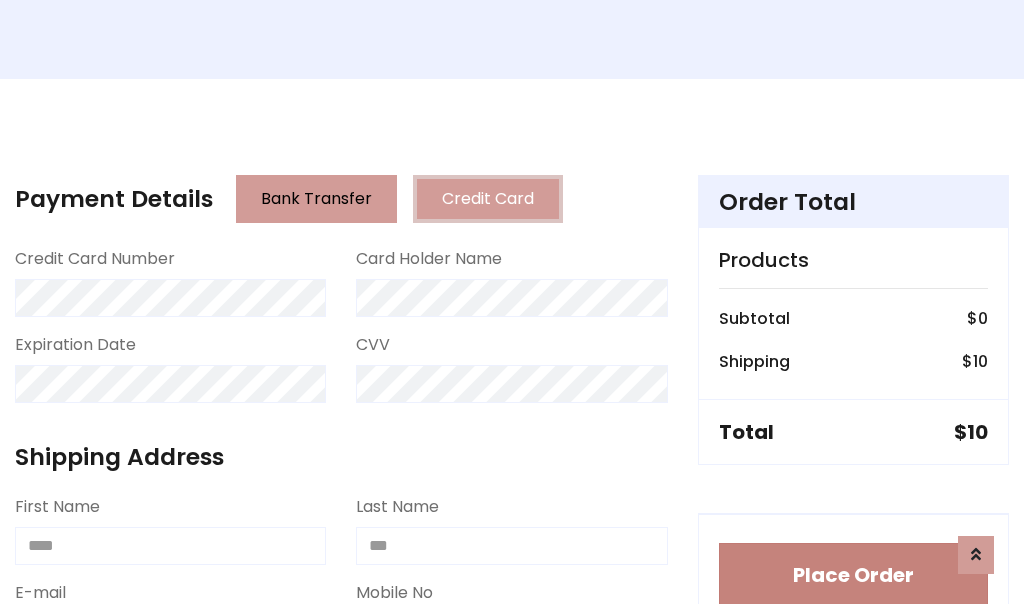 type on "*****" 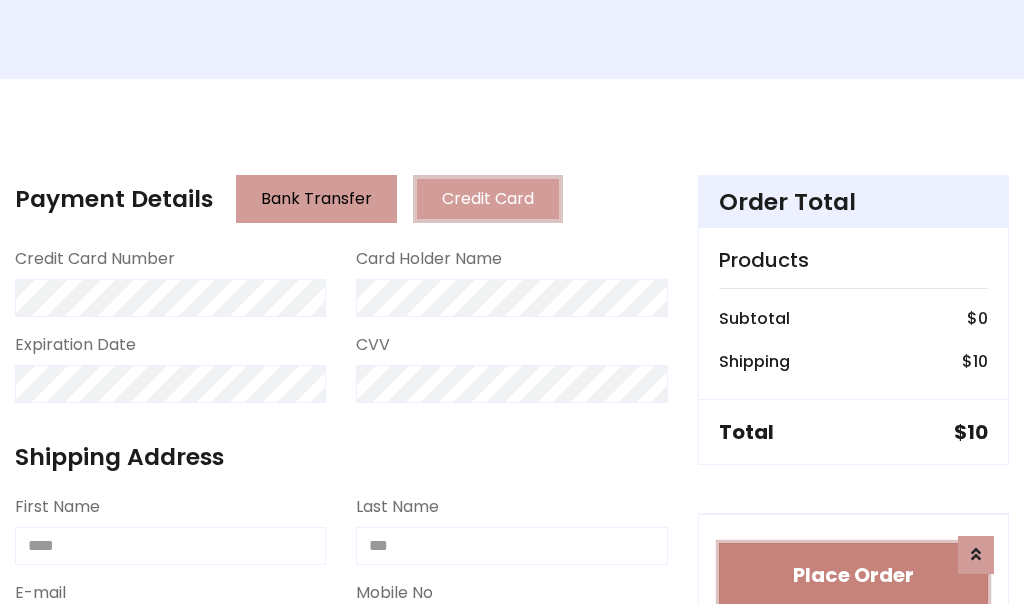 click on "Place Order" at bounding box center (853, 575) 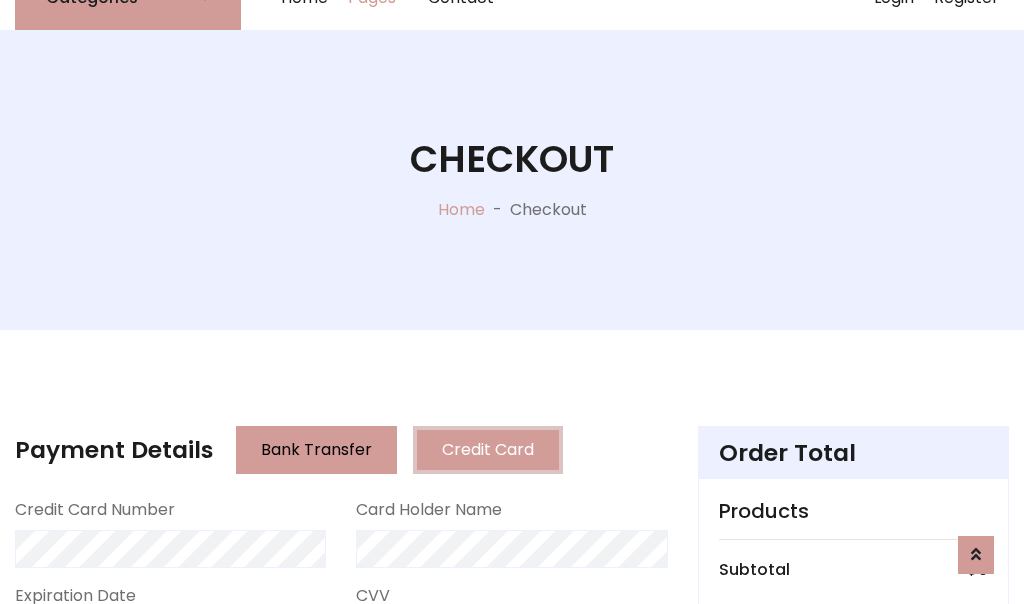 scroll, scrollTop: 0, scrollLeft: 0, axis: both 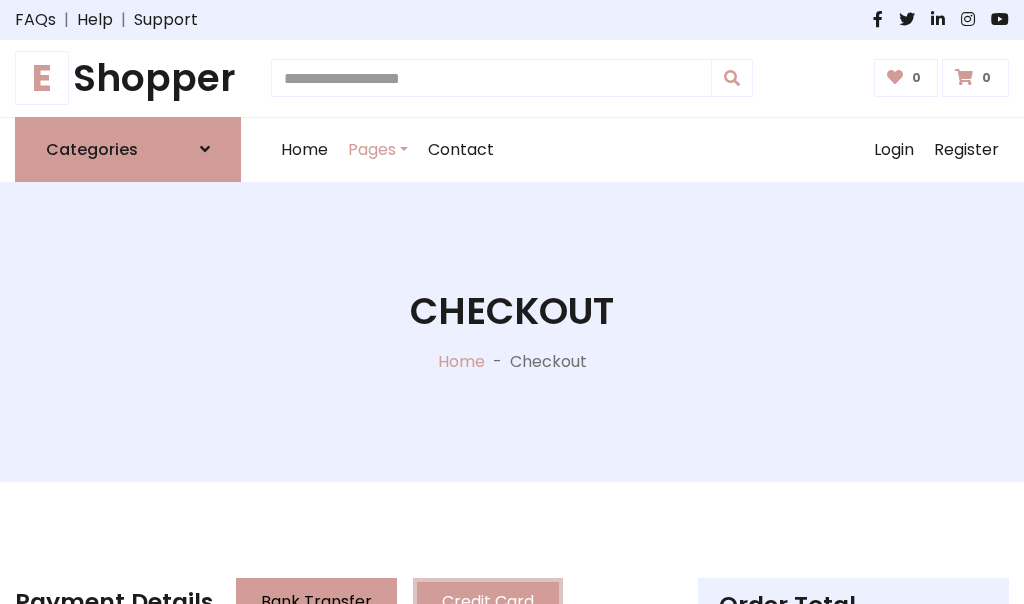 click on "E Shopper" at bounding box center (128, 78) 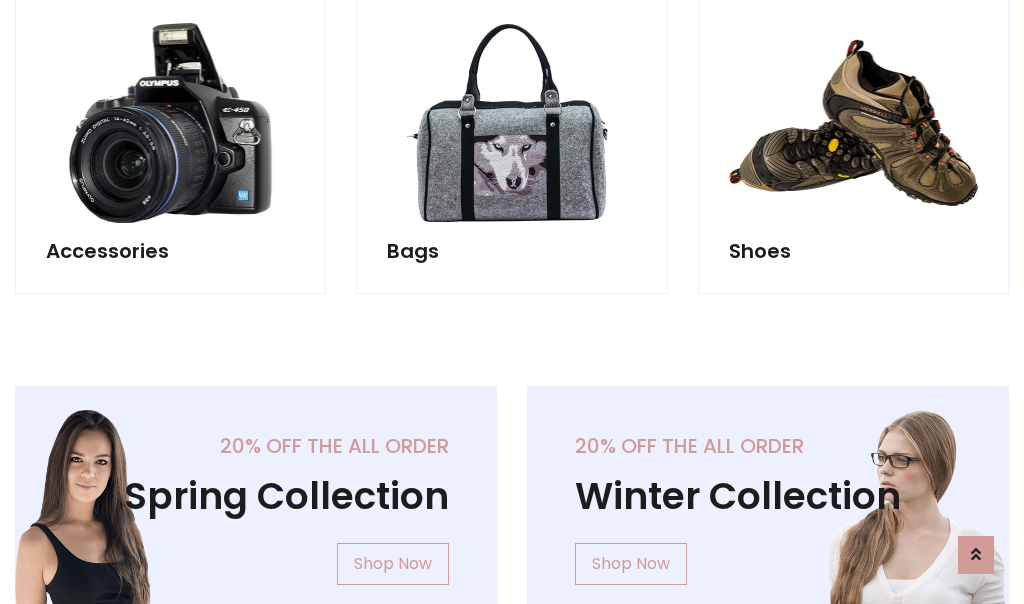 scroll, scrollTop: 770, scrollLeft: 0, axis: vertical 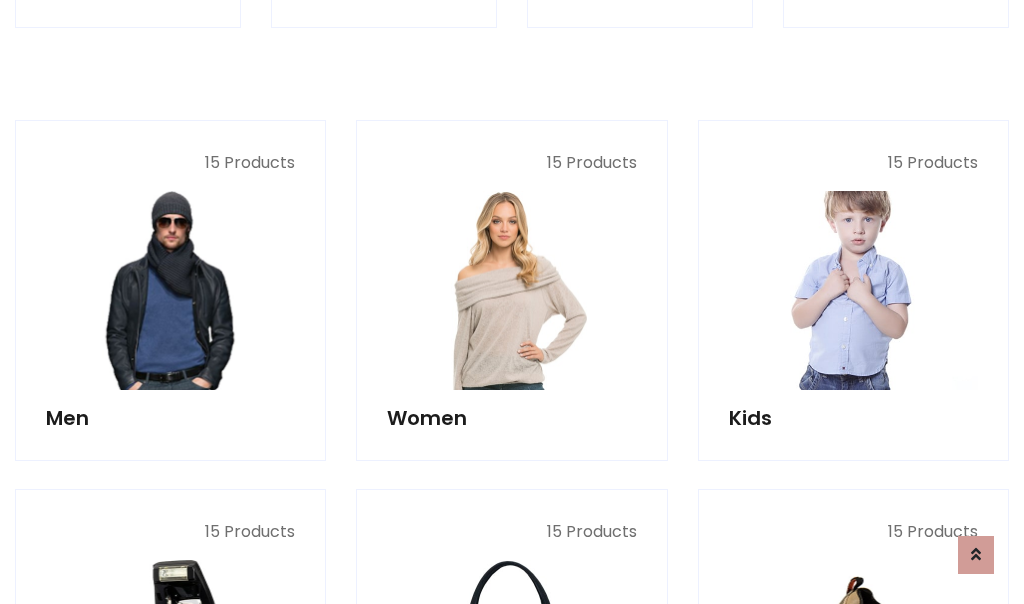 click at bounding box center [853, 290] 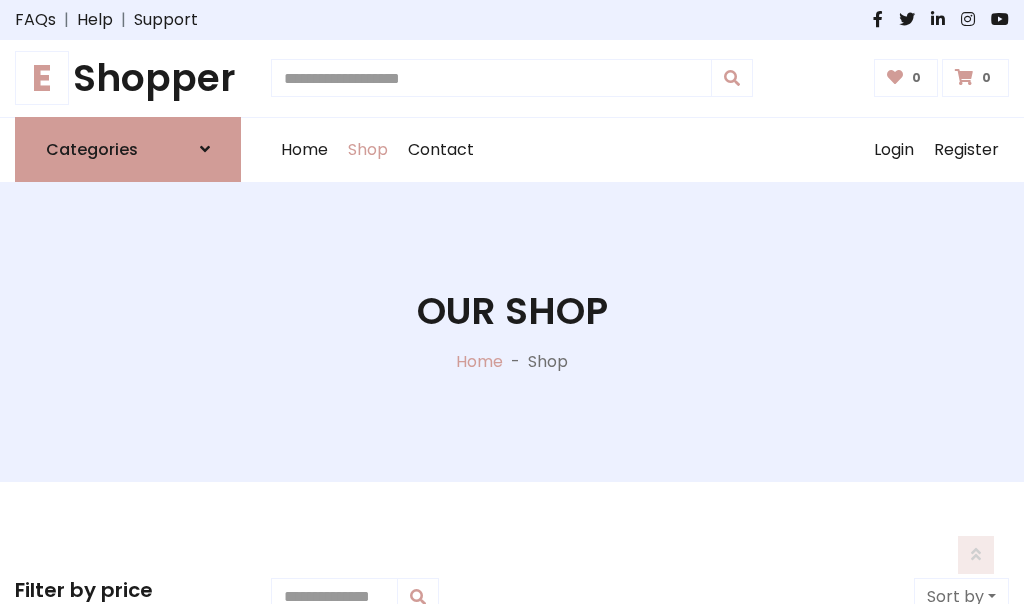 scroll, scrollTop: 549, scrollLeft: 0, axis: vertical 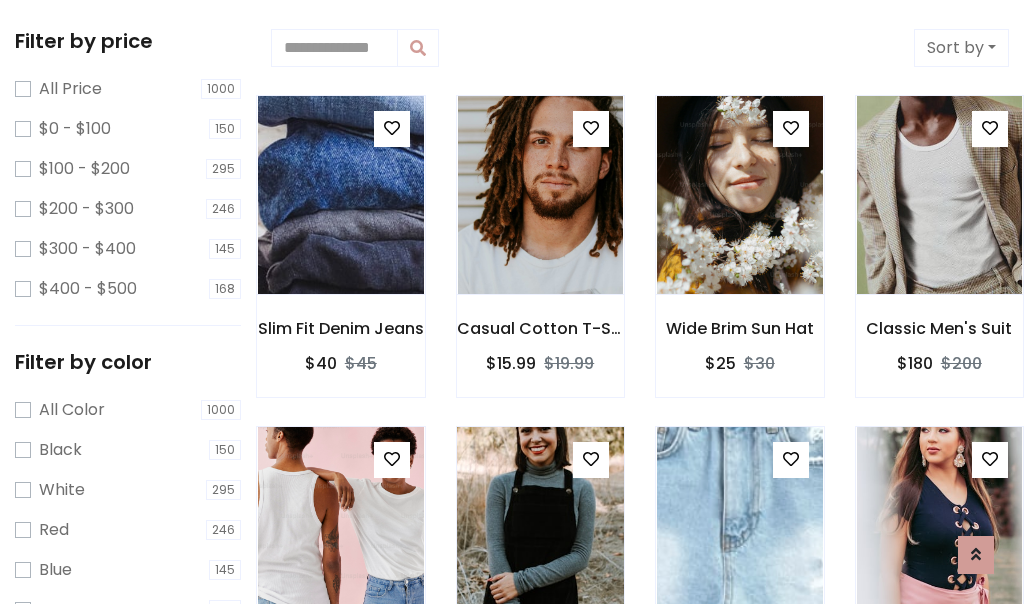 click at bounding box center (591, 459) 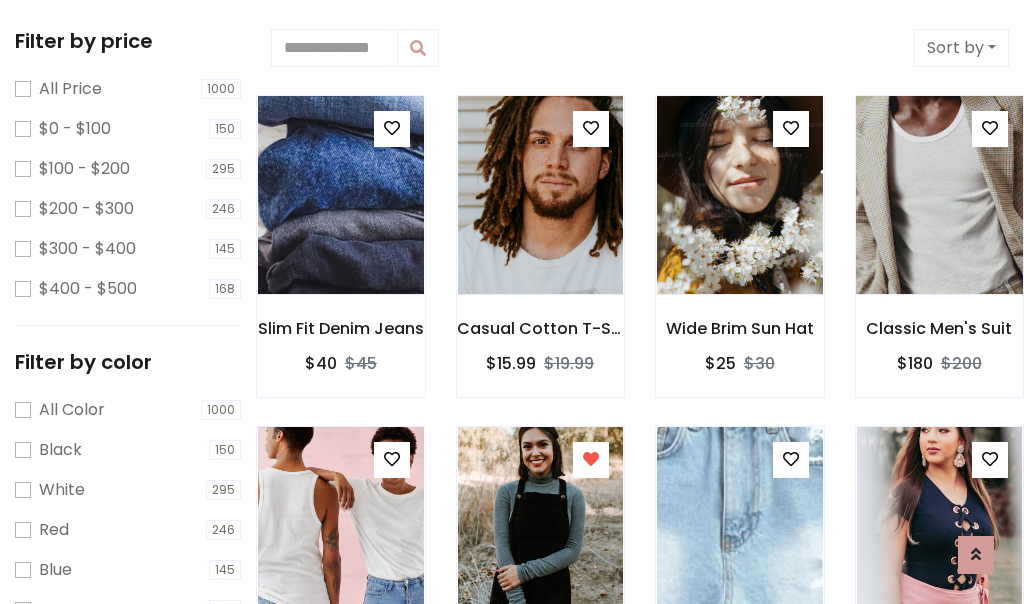 click at bounding box center (939, 195) 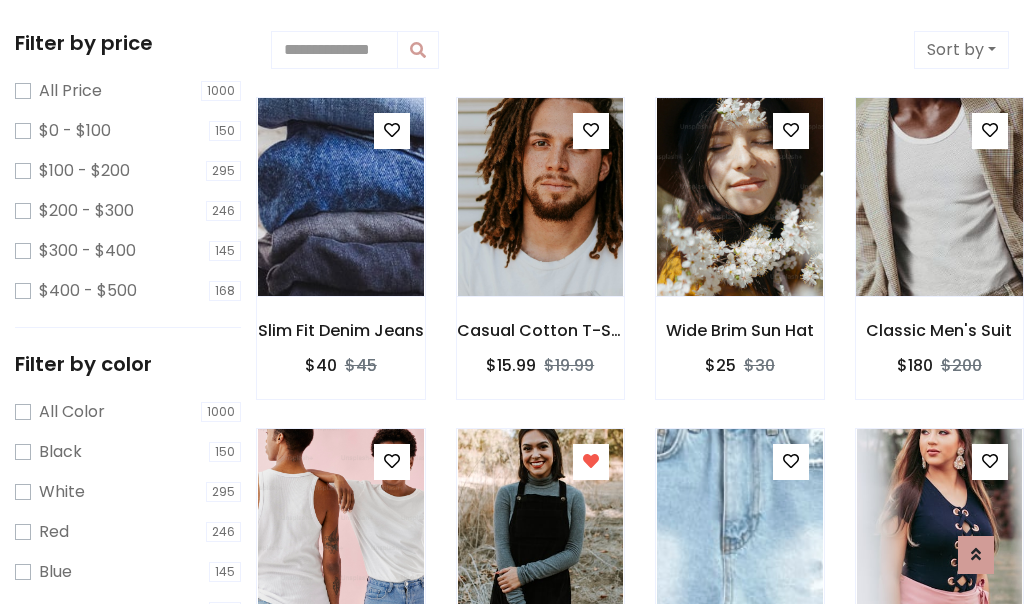 scroll, scrollTop: 2, scrollLeft: 0, axis: vertical 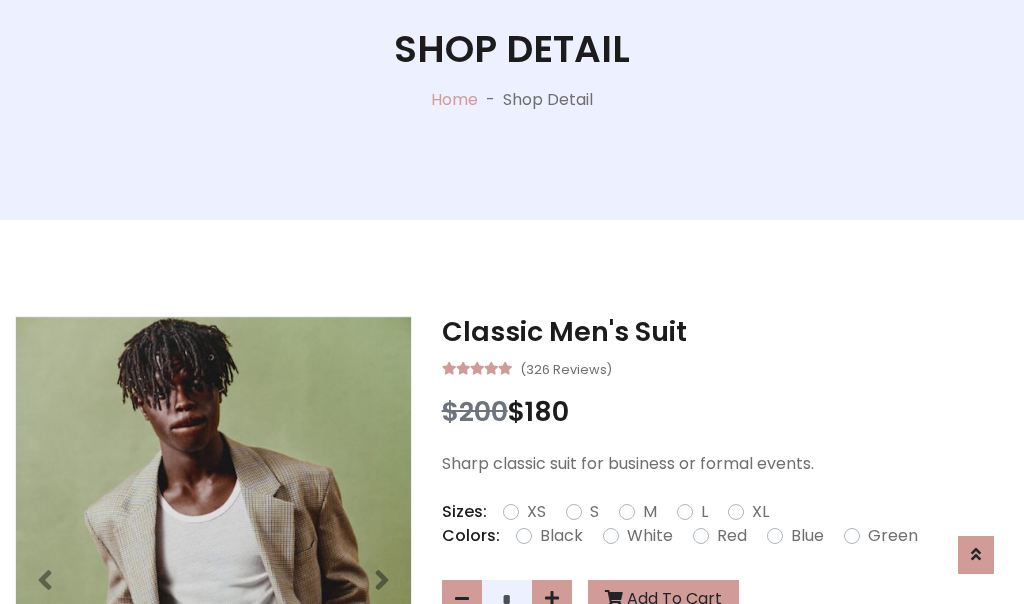 click on "XL" at bounding box center [760, 512] 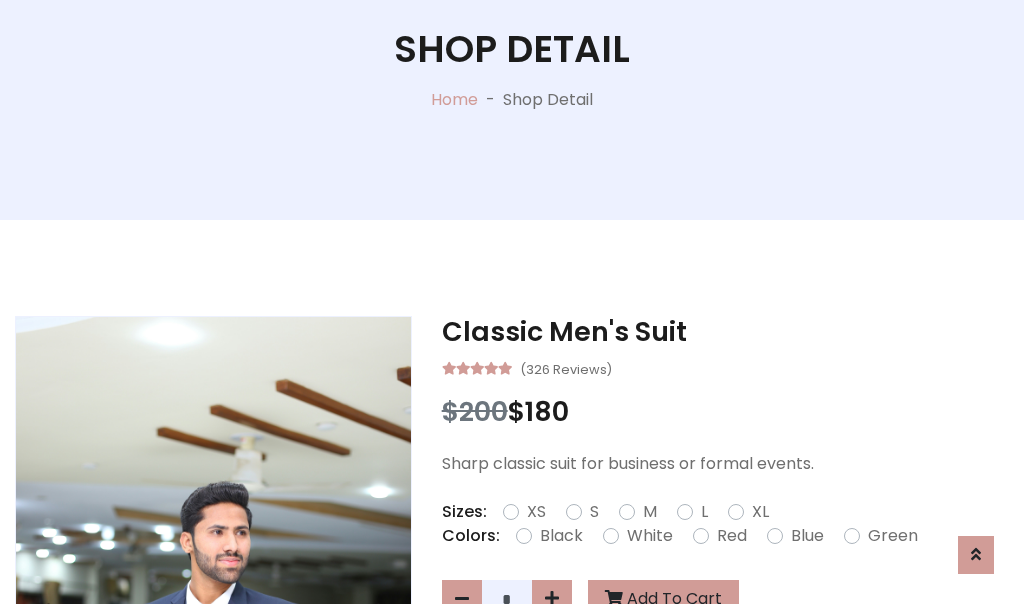 click on "Black" at bounding box center [561, 536] 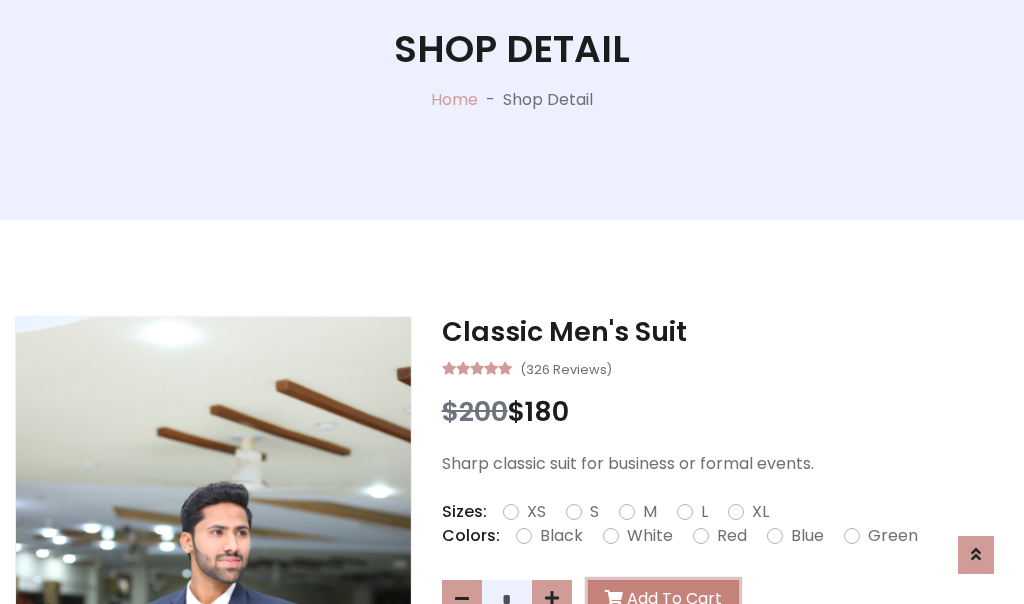click on "Add To Cart" at bounding box center (663, 599) 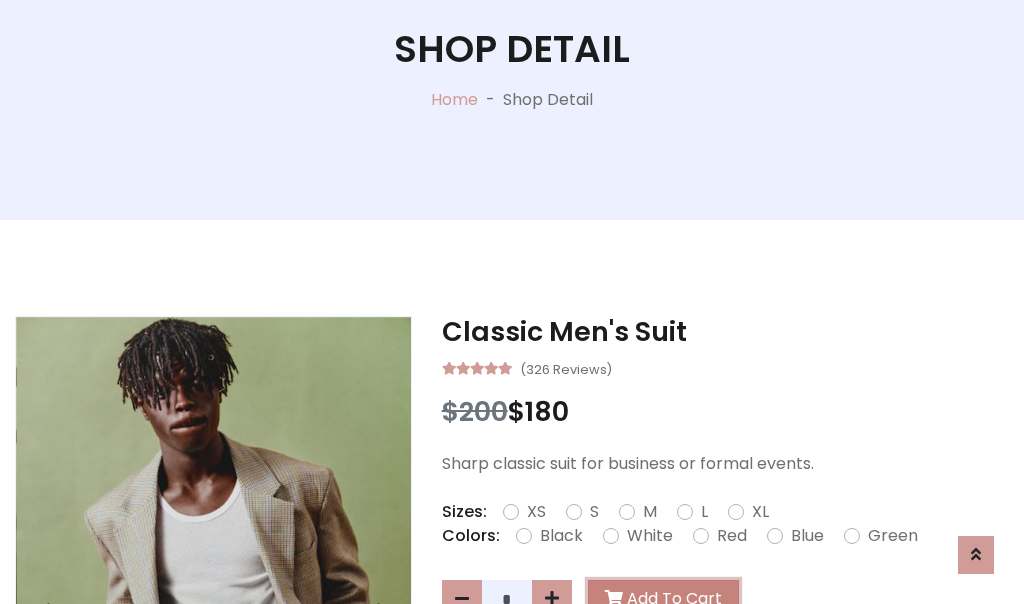 scroll, scrollTop: 0, scrollLeft: 0, axis: both 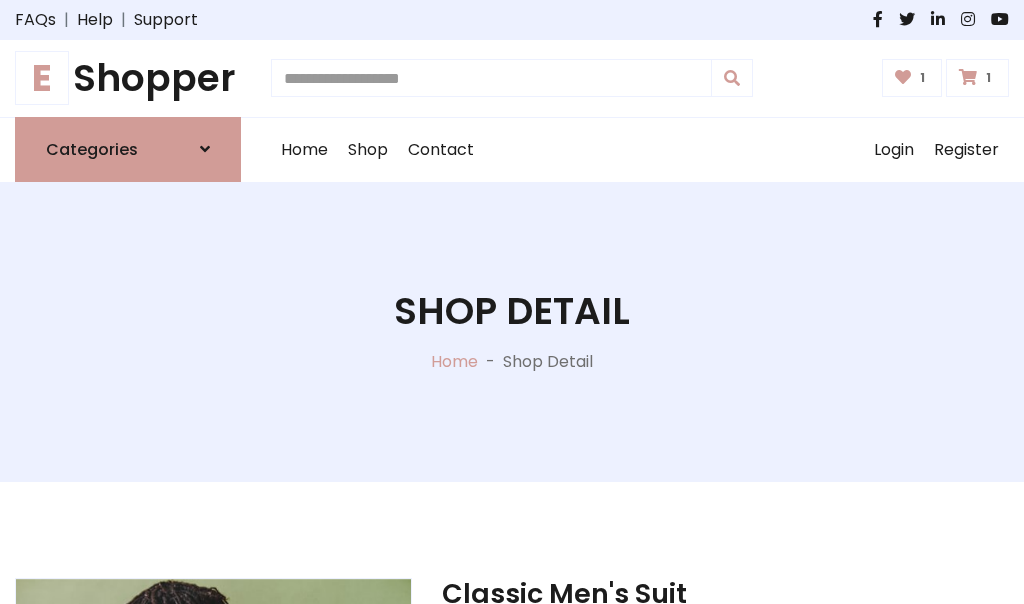 click at bounding box center [968, 77] 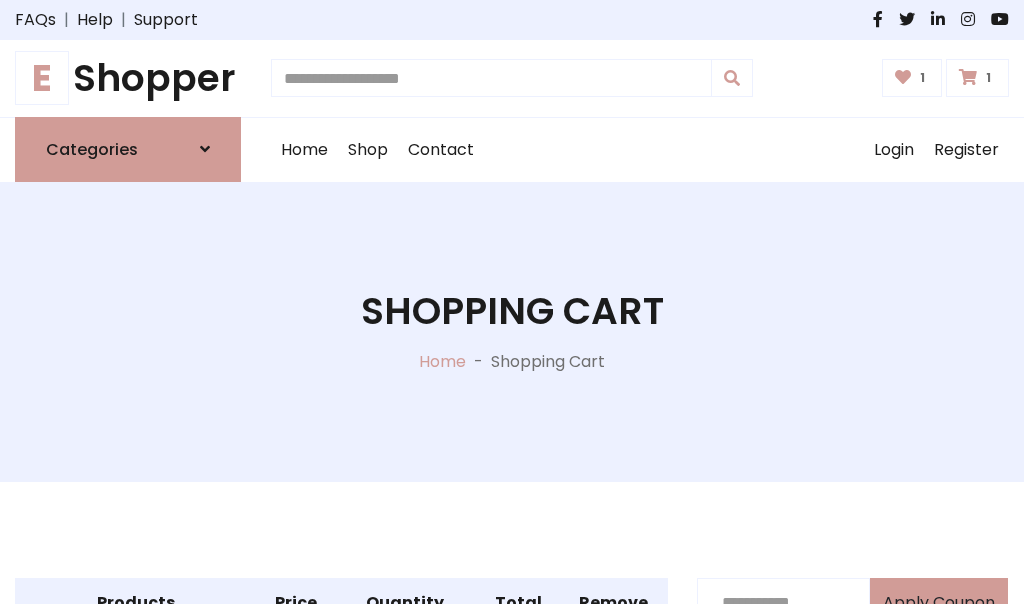 scroll, scrollTop: 570, scrollLeft: 0, axis: vertical 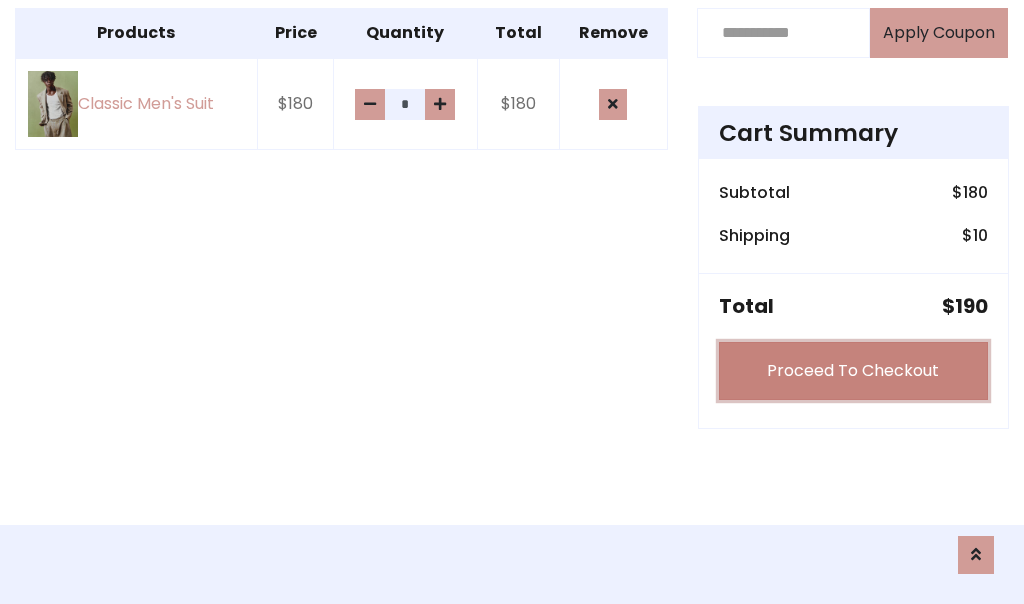 click on "Proceed To Checkout" at bounding box center [853, 371] 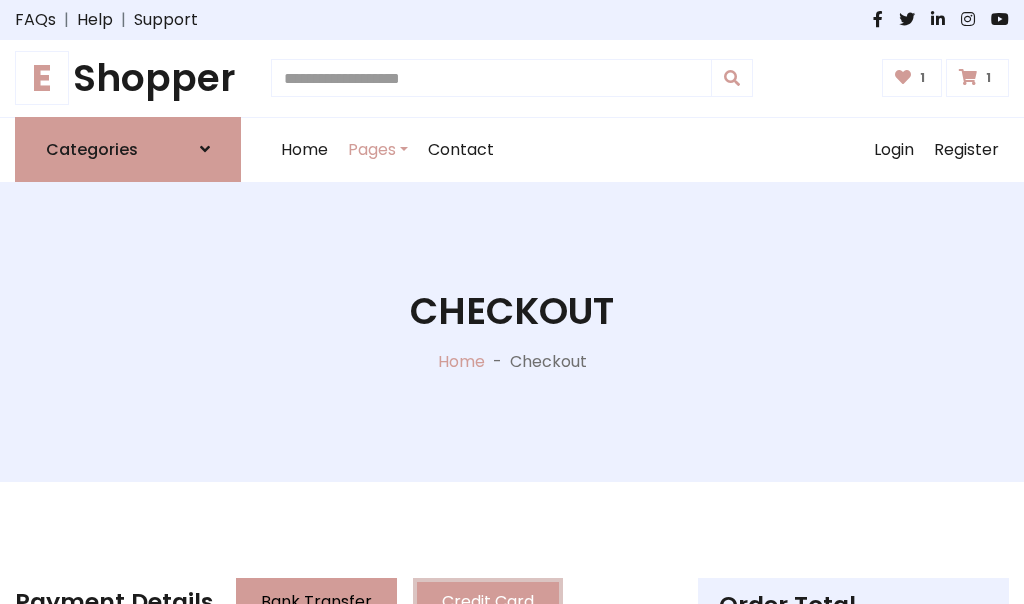 scroll, scrollTop: 201, scrollLeft: 0, axis: vertical 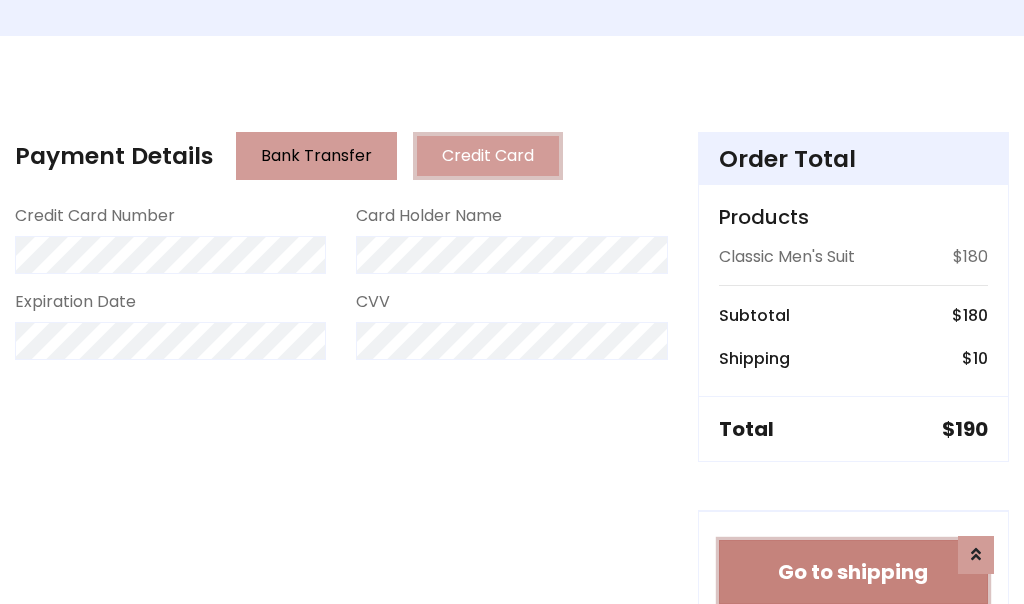 click on "Go to shipping" at bounding box center (853, 572) 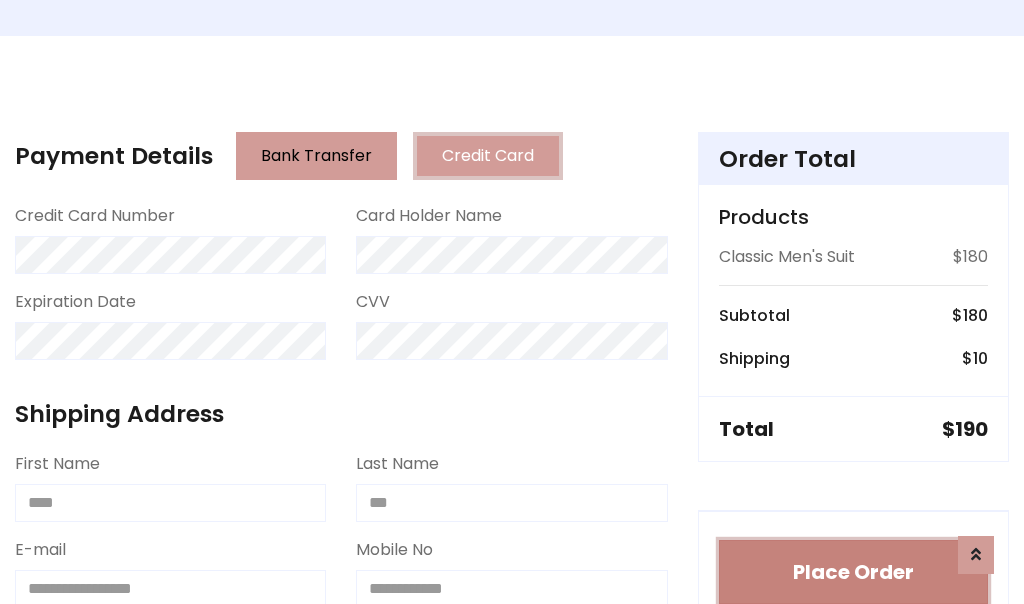 type 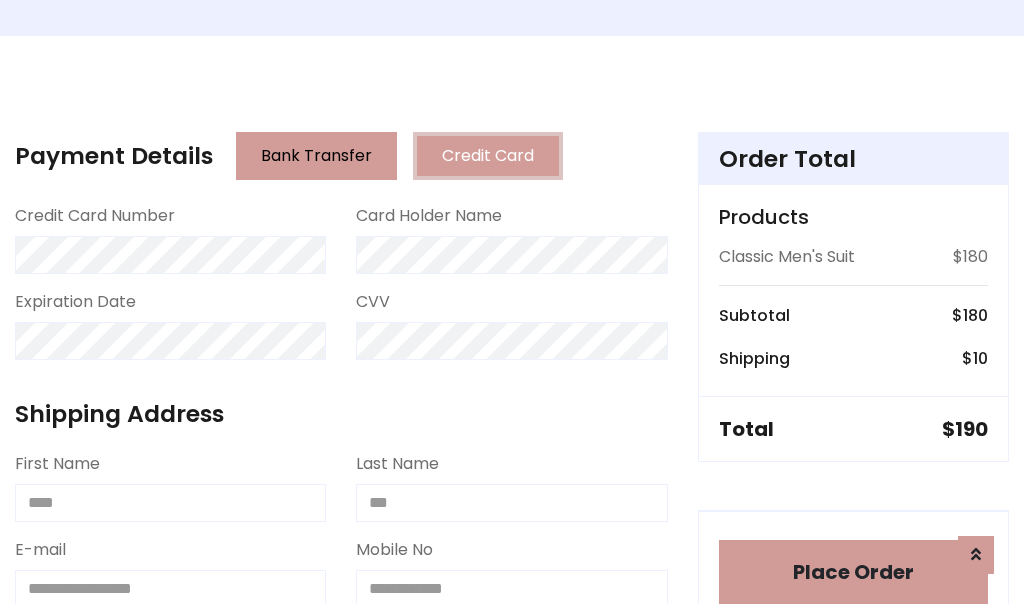 scroll, scrollTop: 1216, scrollLeft: 0, axis: vertical 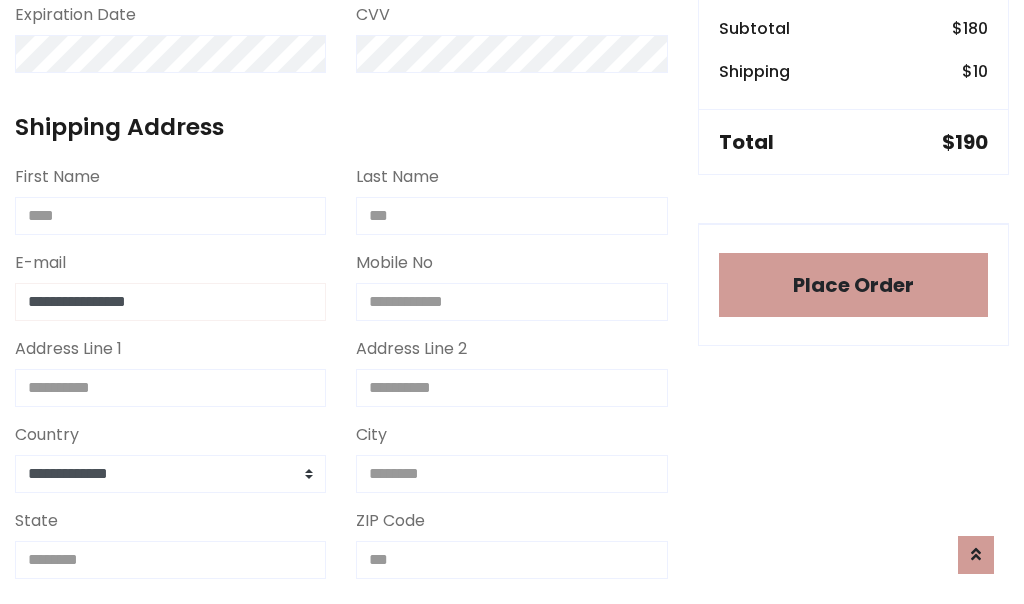 type on "**********" 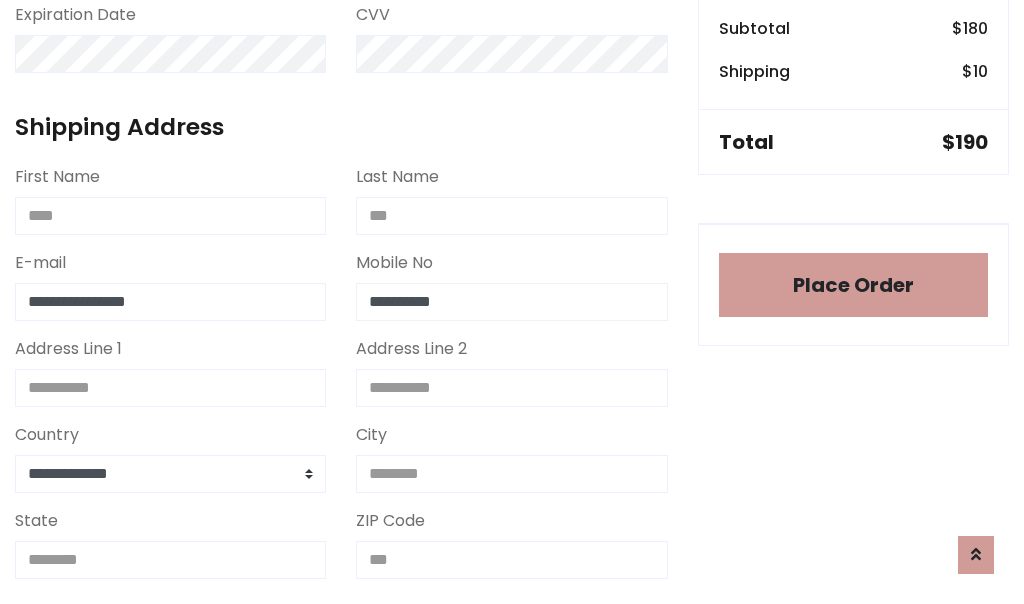 scroll, scrollTop: 573, scrollLeft: 0, axis: vertical 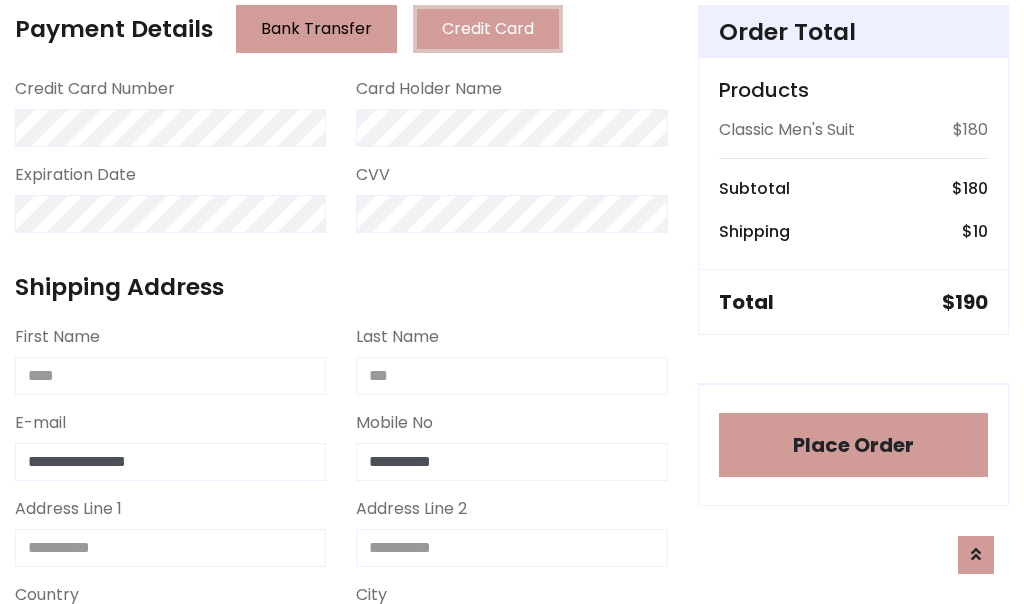 type on "**********" 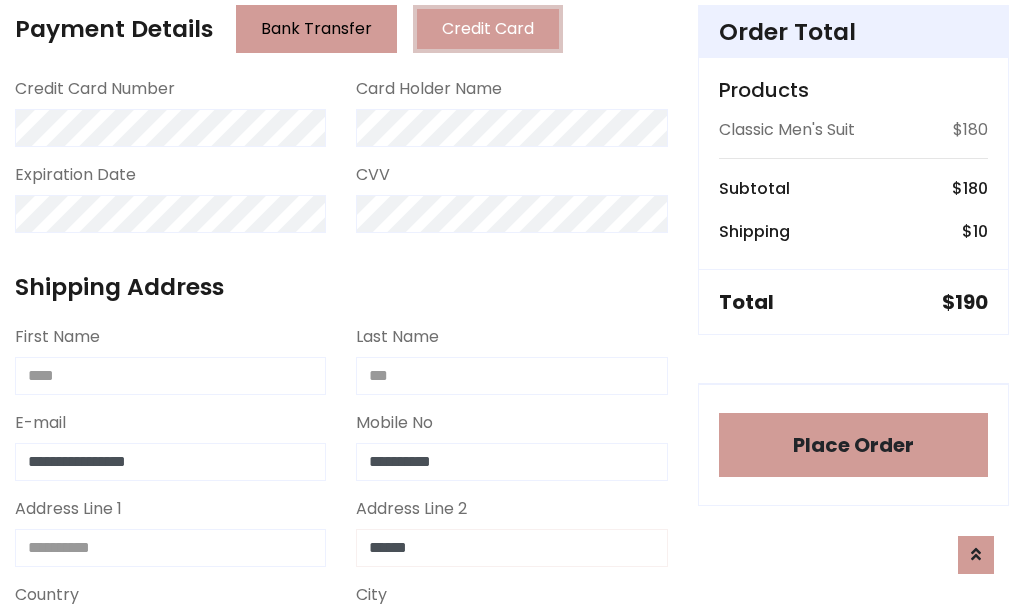 type on "******" 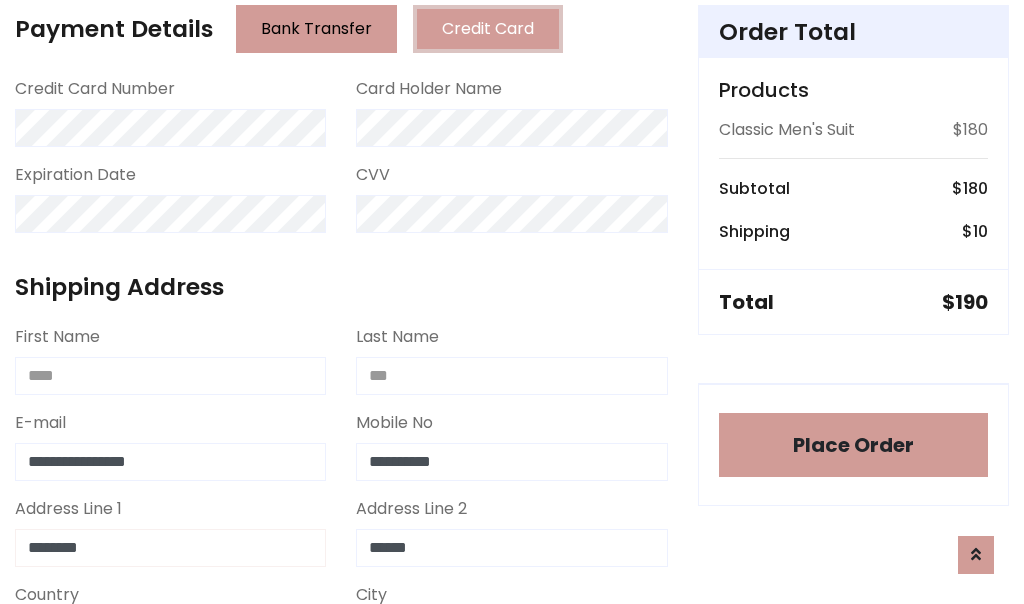 type on "********" 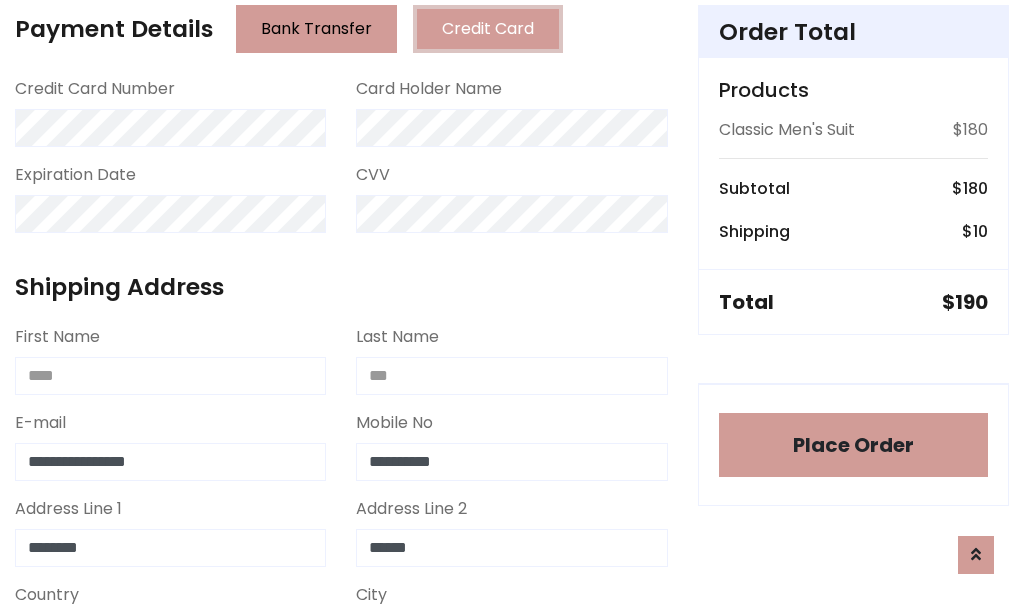 select on "*******" 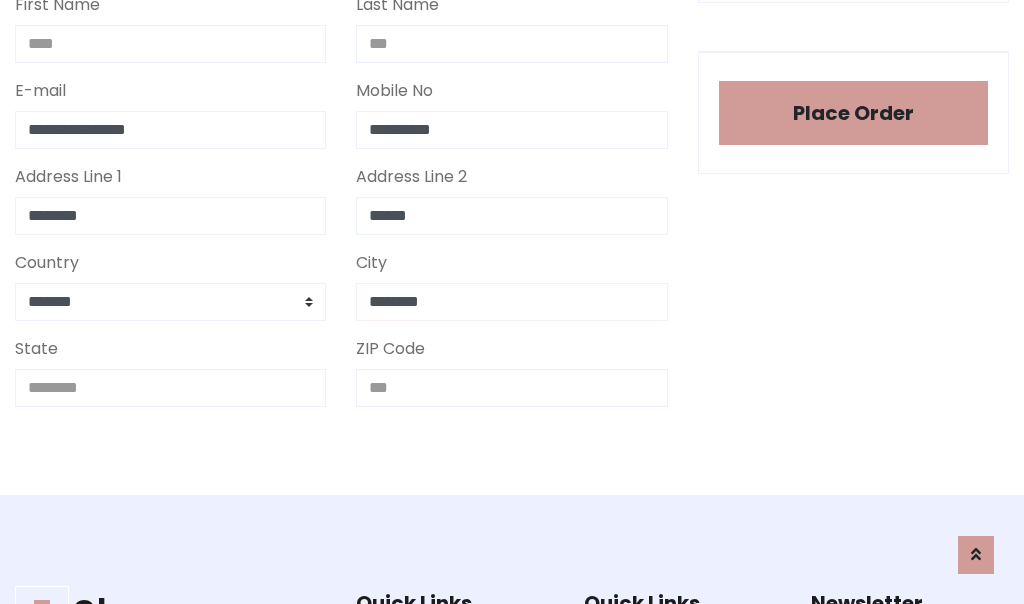 type on "********" 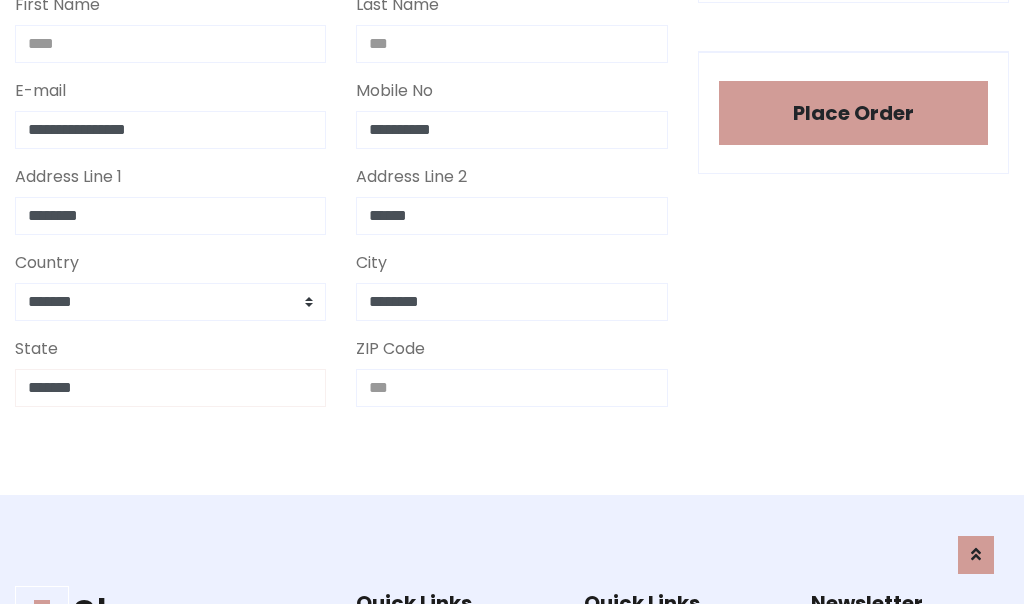 type on "*******" 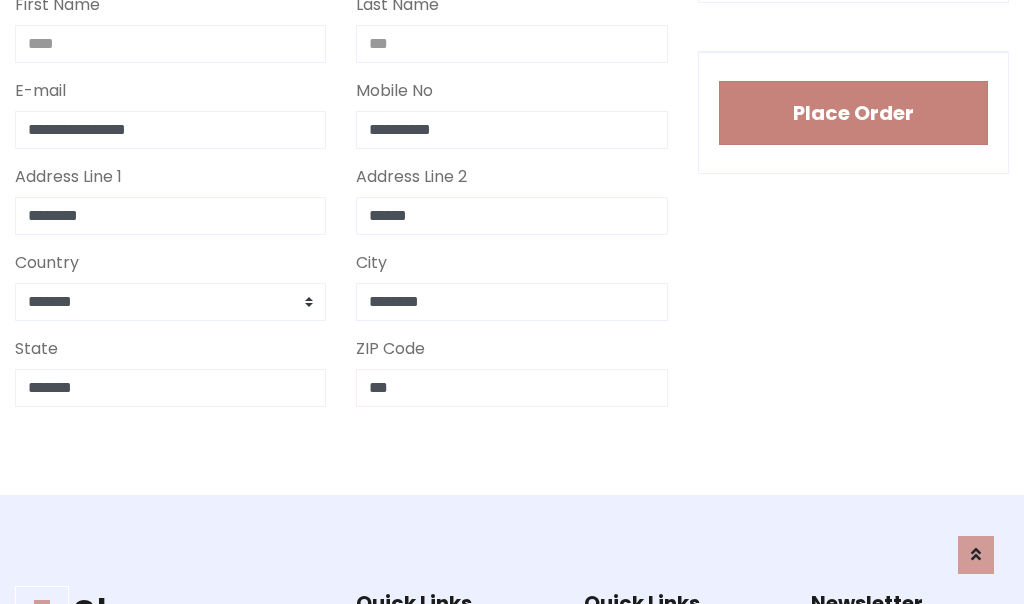 type on "***" 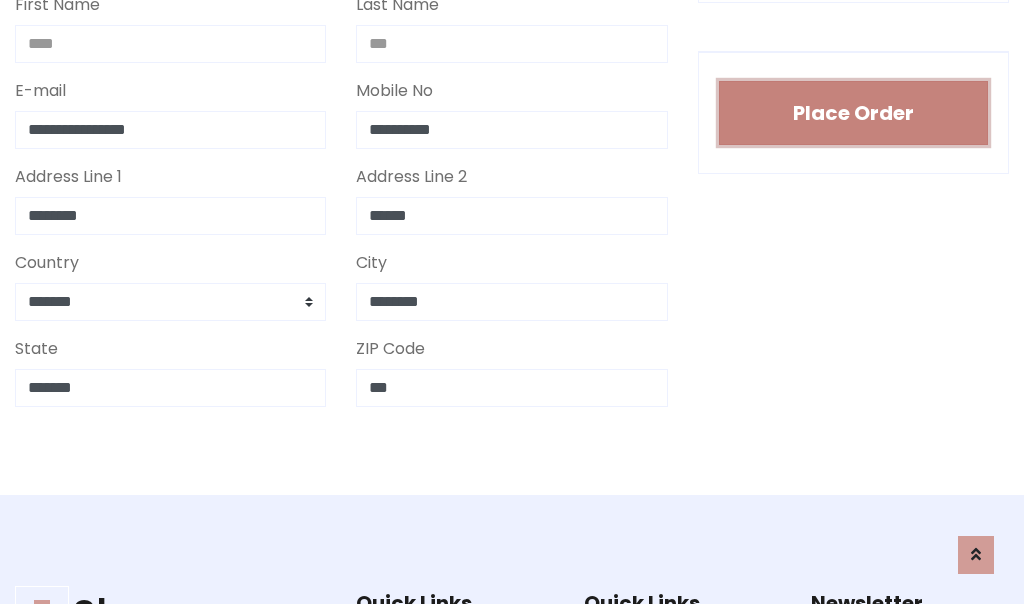 click on "Place Order" at bounding box center (853, 113) 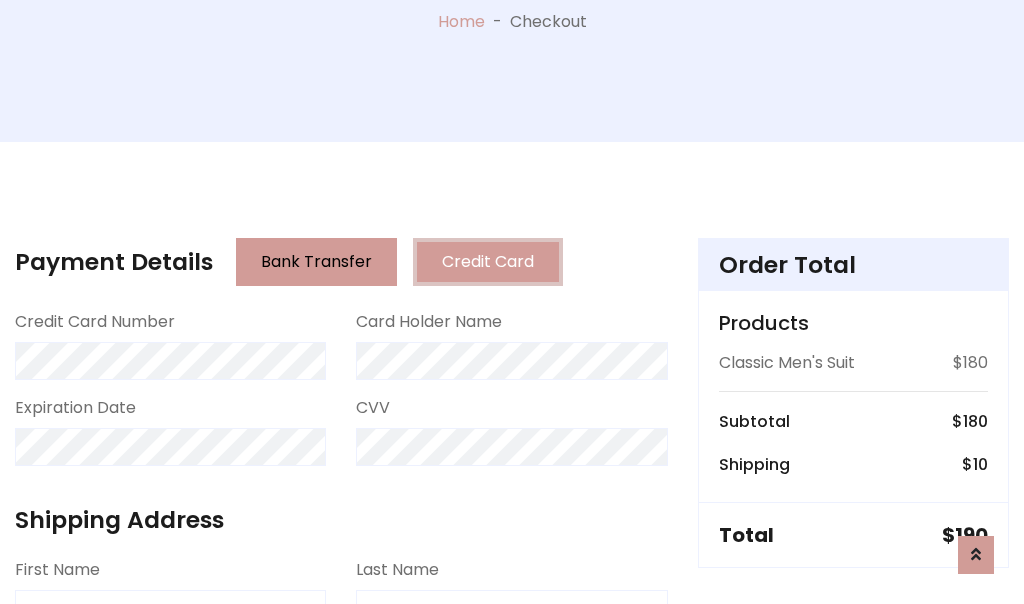 scroll, scrollTop: 0, scrollLeft: 0, axis: both 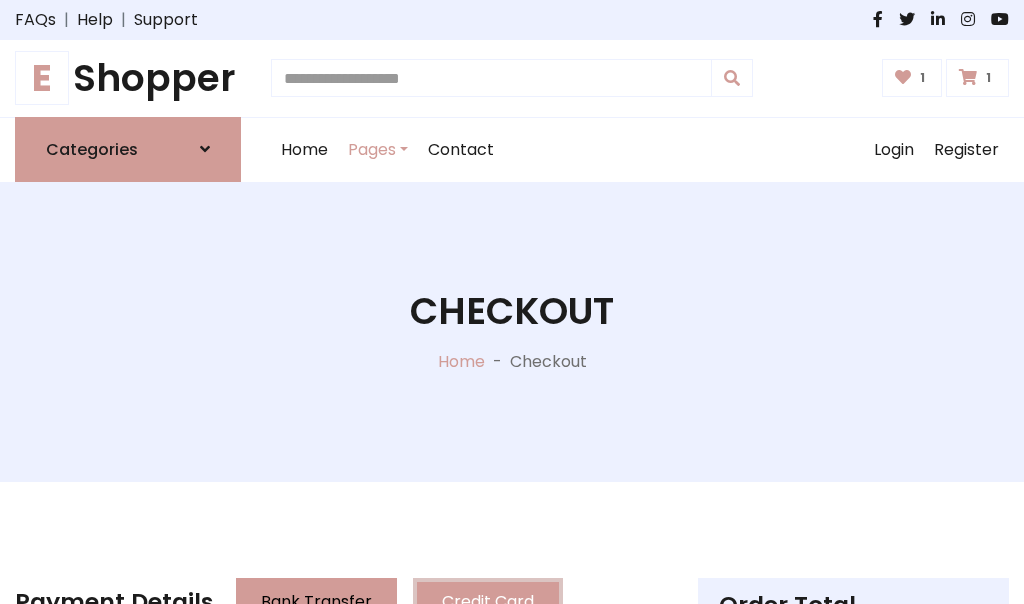 click on "E" at bounding box center [42, 78] 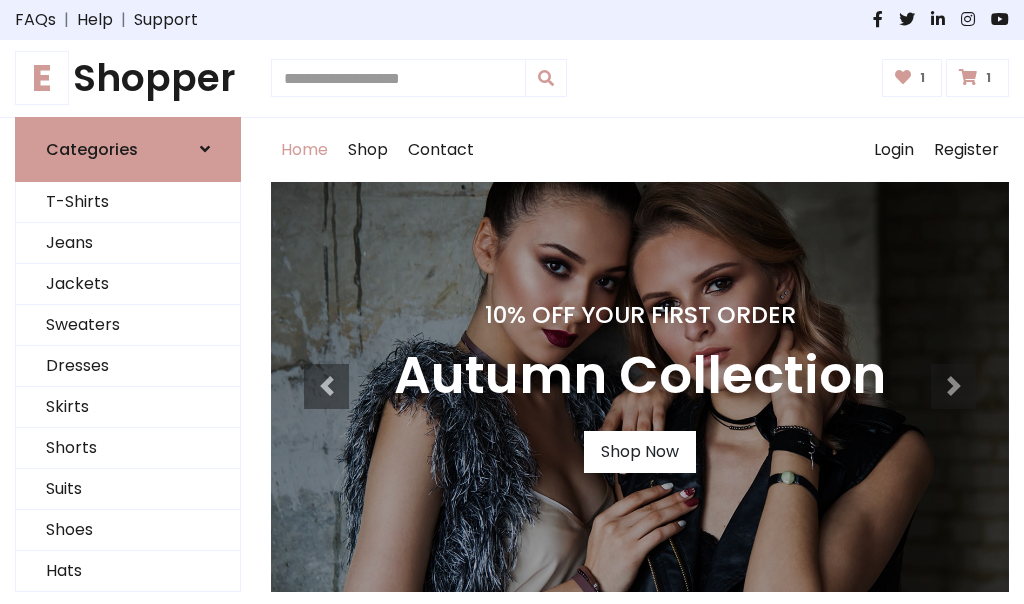 scroll, scrollTop: 0, scrollLeft: 0, axis: both 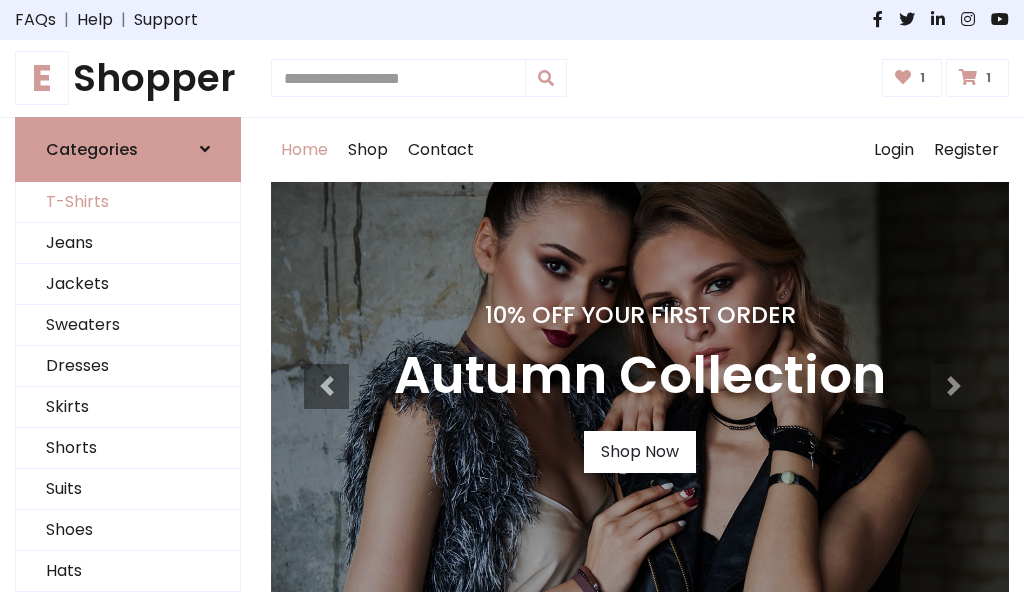 click on "T-Shirts" at bounding box center (128, 202) 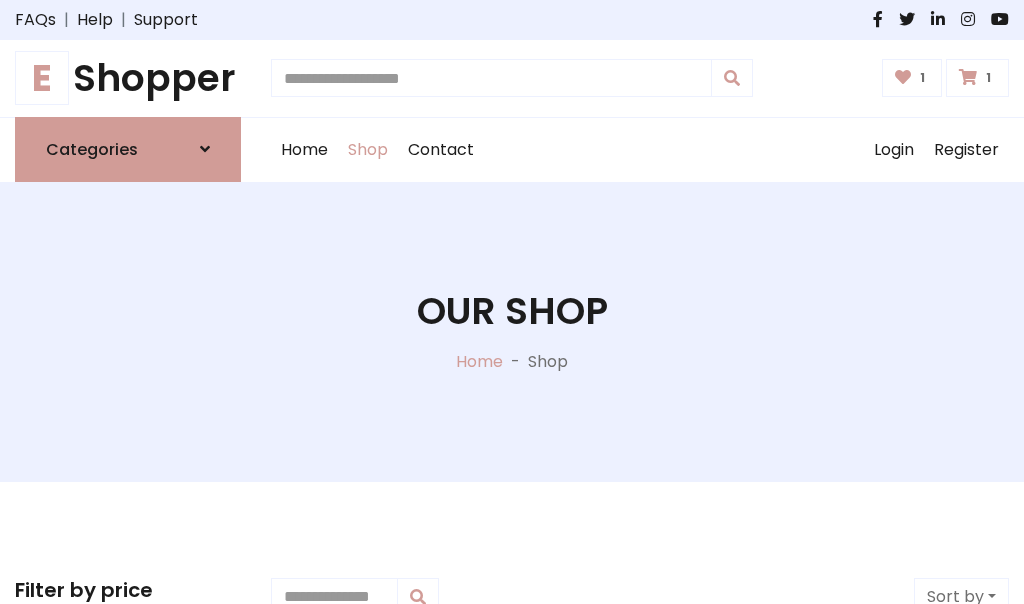 scroll, scrollTop: 0, scrollLeft: 0, axis: both 